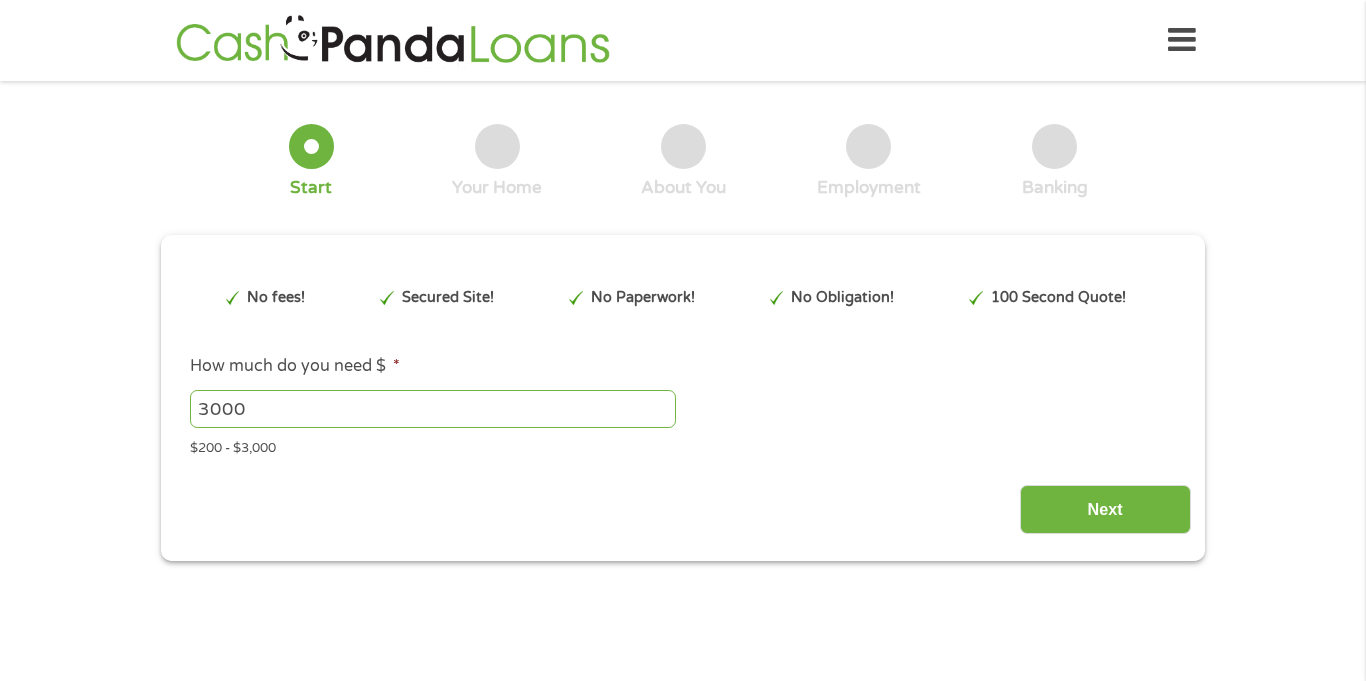 scroll, scrollTop: 0, scrollLeft: 0, axis: both 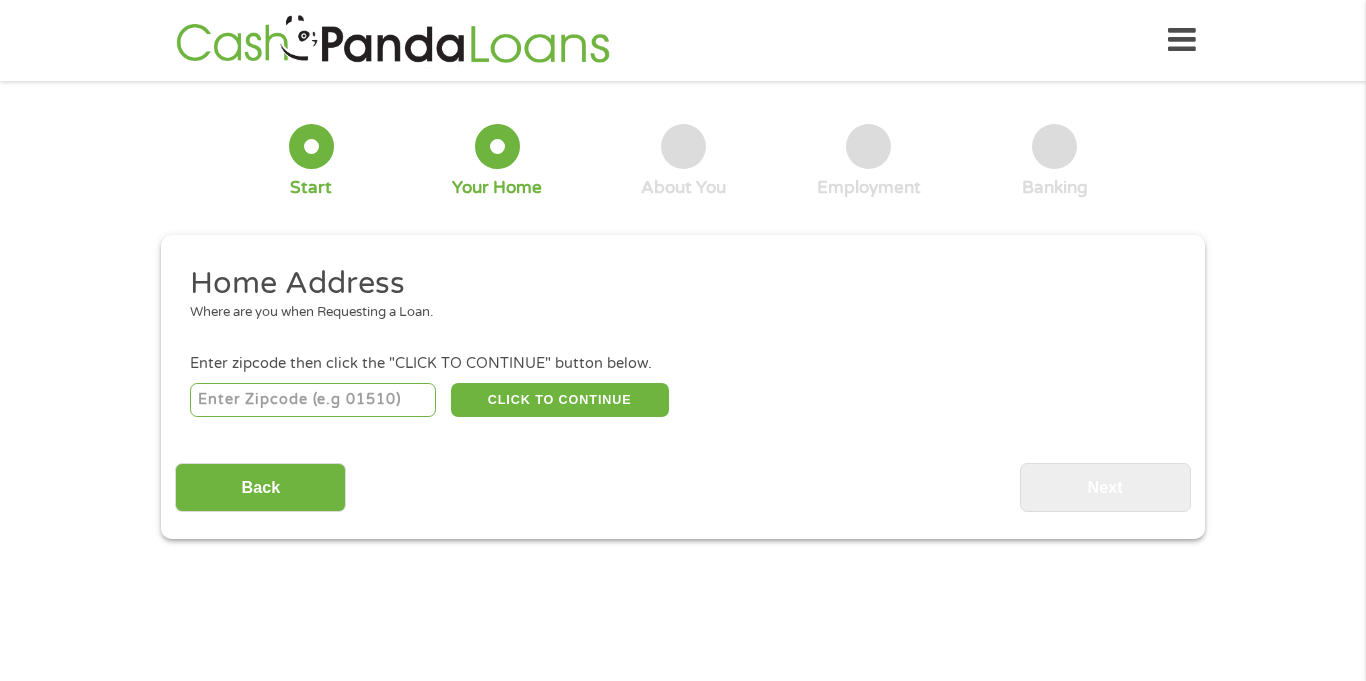 click at bounding box center [313, 400] 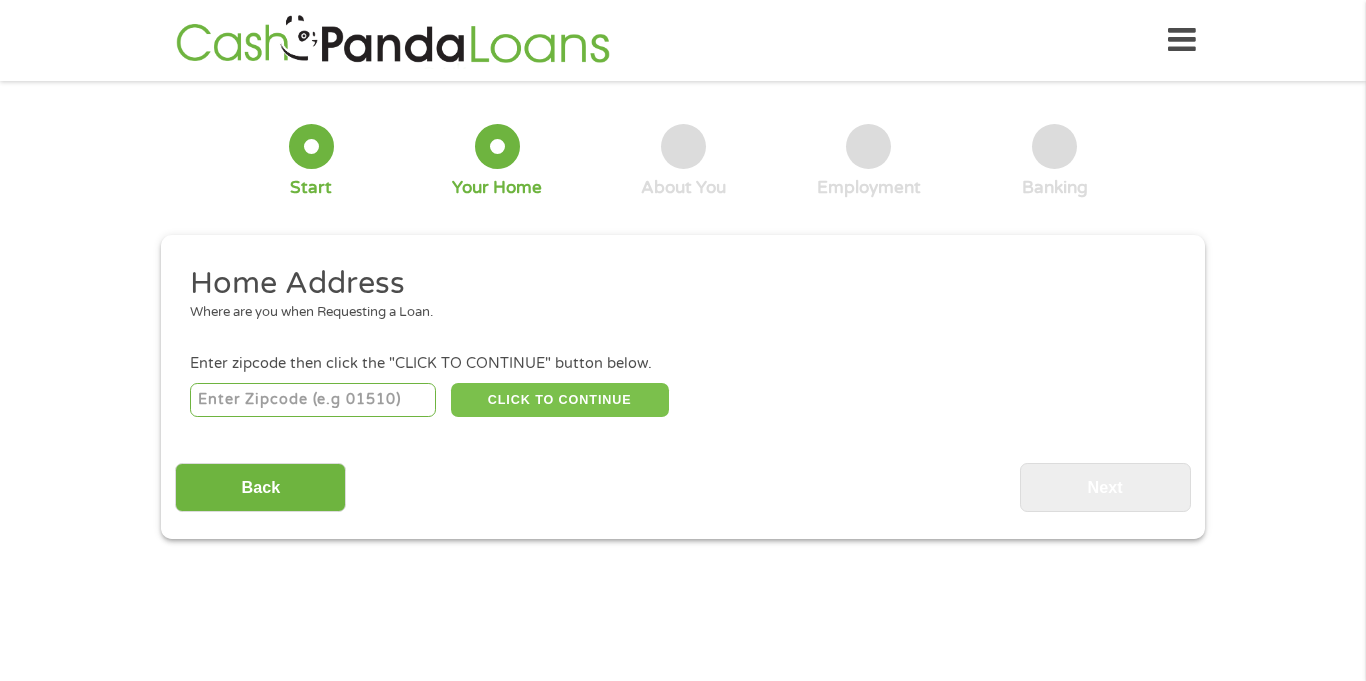 type on "[ZIP]" 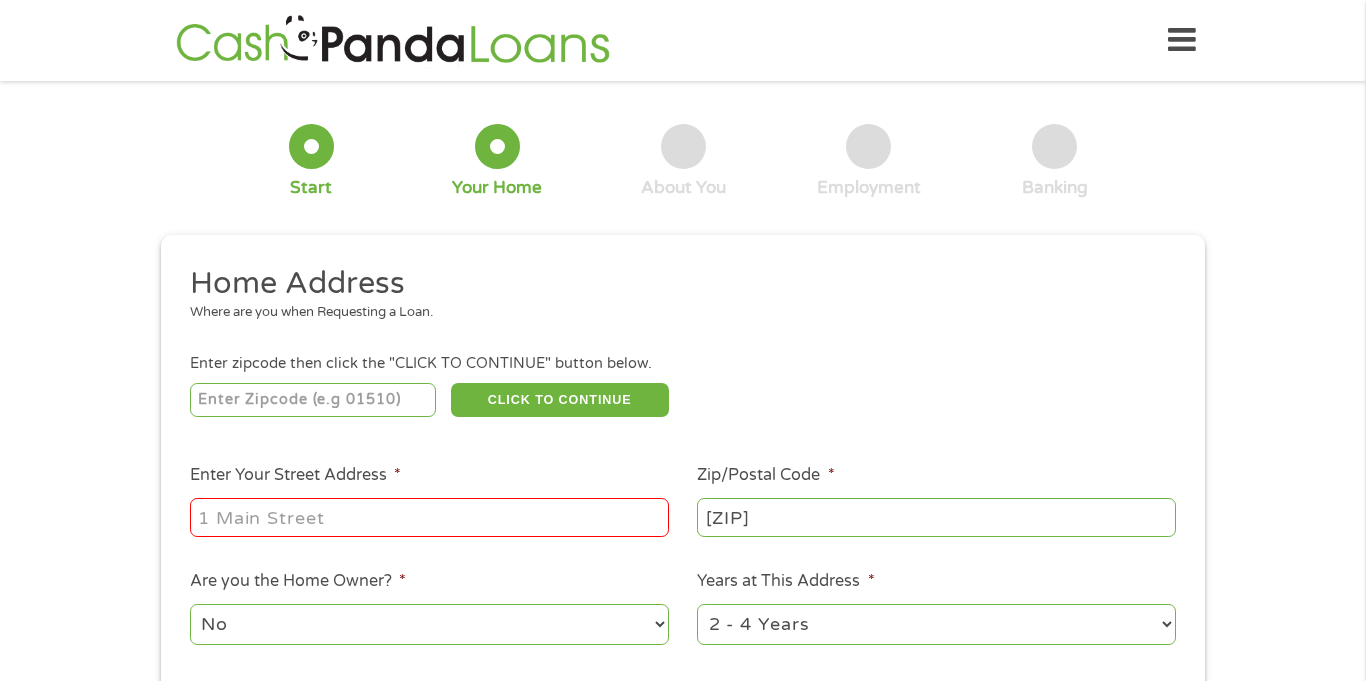 click on "Enter Your Street Address *" at bounding box center [429, 517] 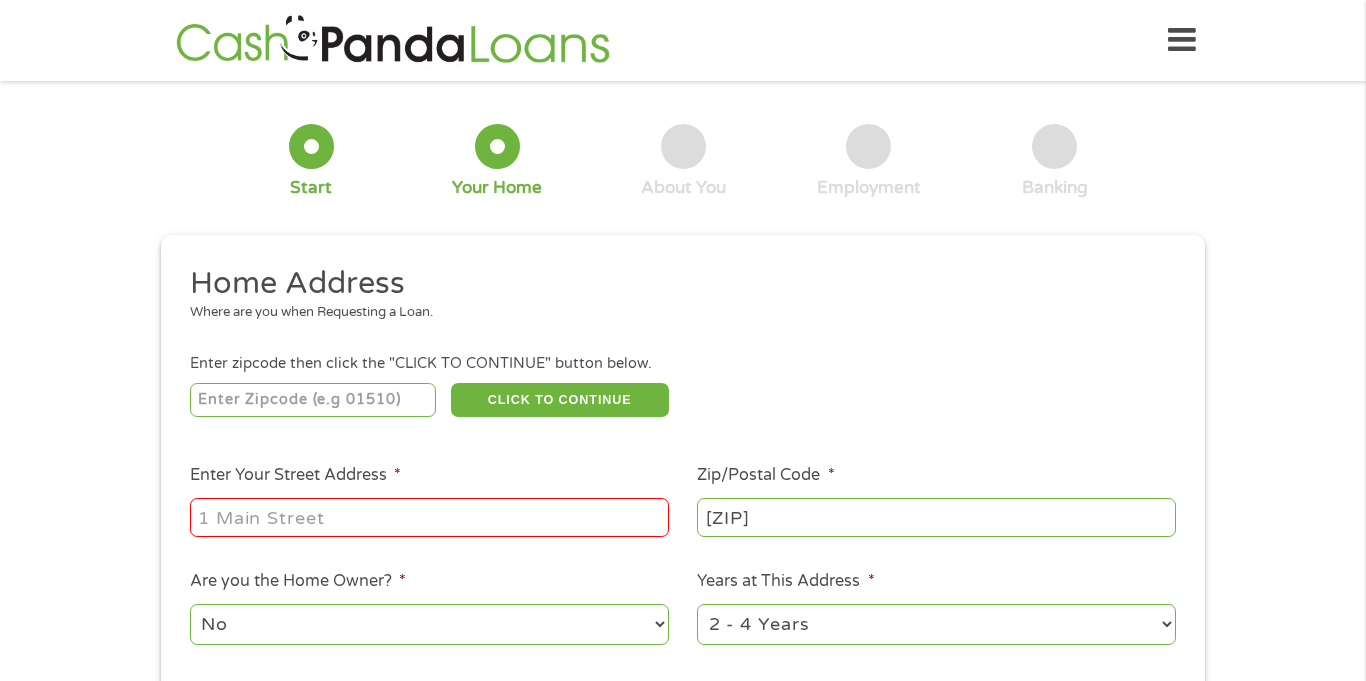 type on "[NUMBER] [STREET]" 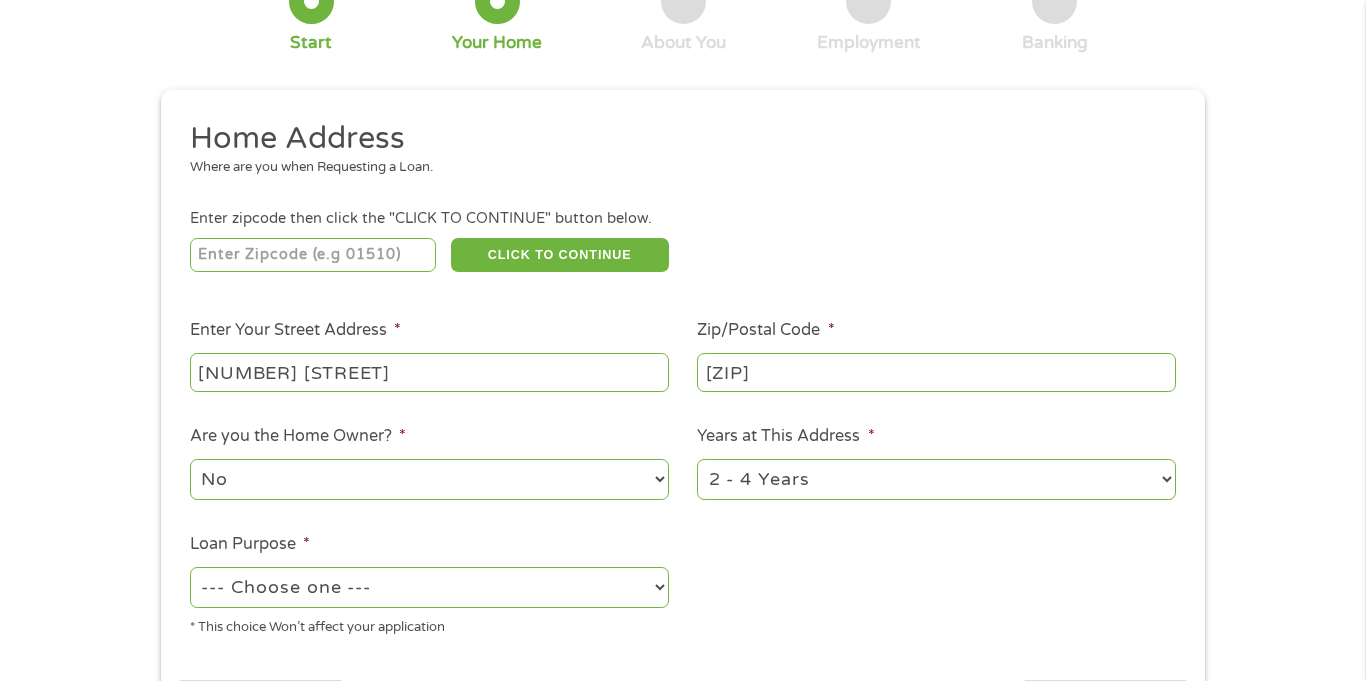 scroll, scrollTop: 147, scrollLeft: 0, axis: vertical 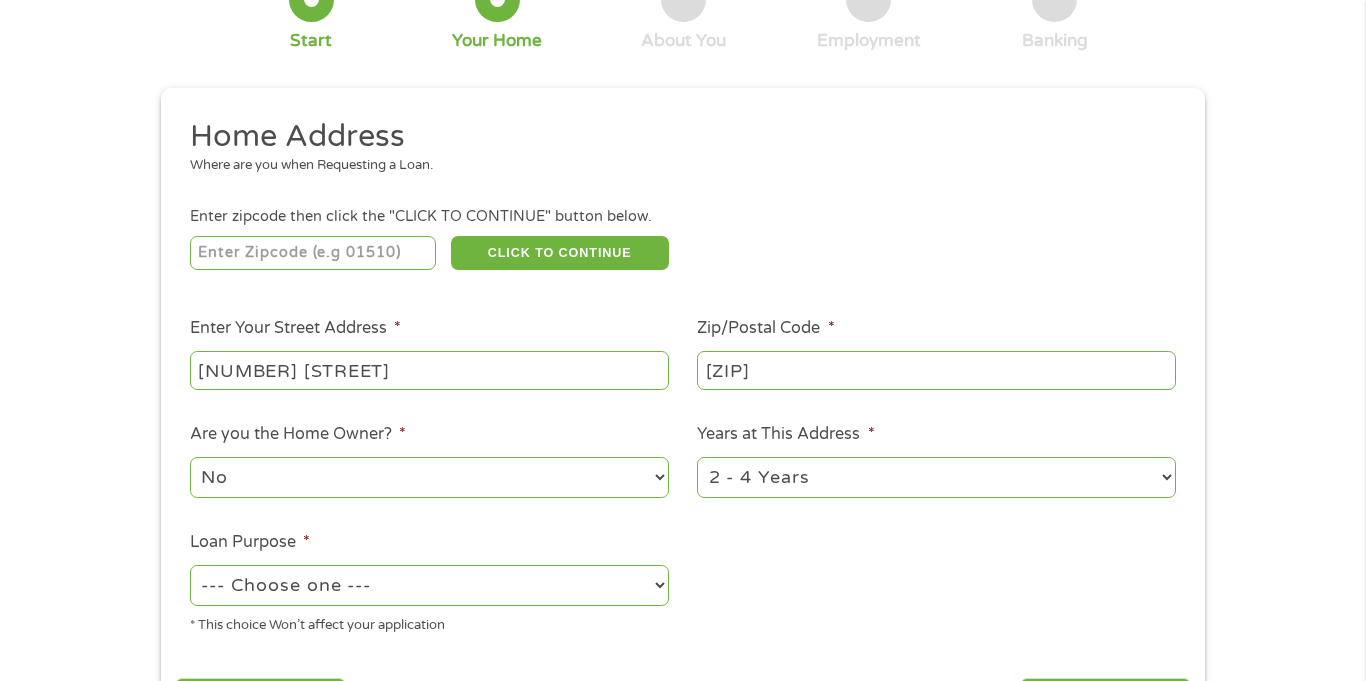 click on "No Yes" at bounding box center [429, 477] 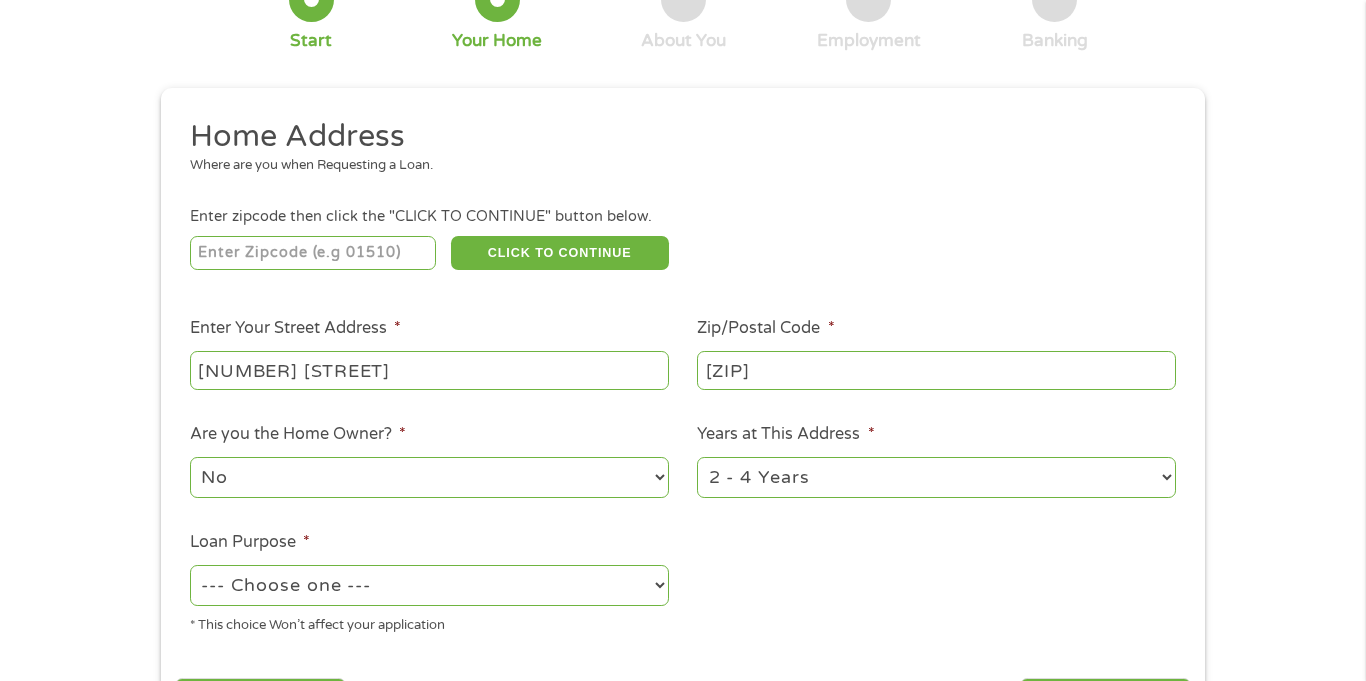 select on "yes" 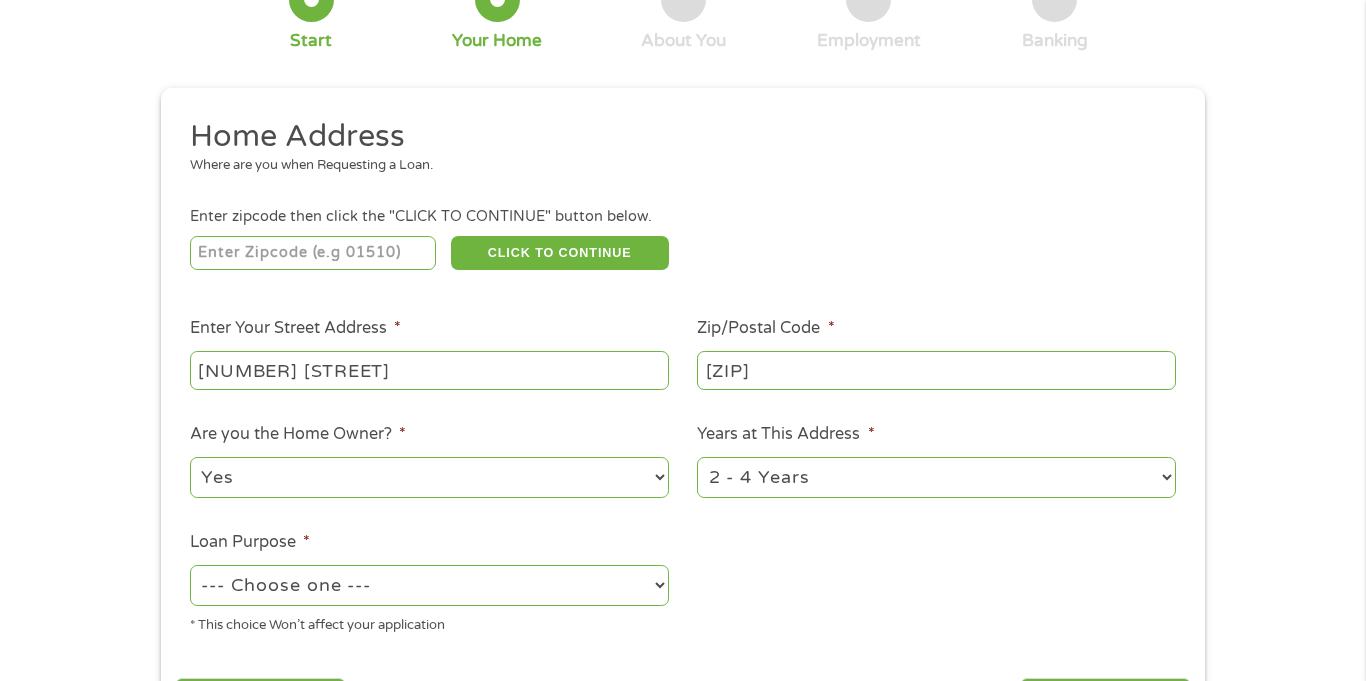 click on "No Yes" at bounding box center [429, 477] 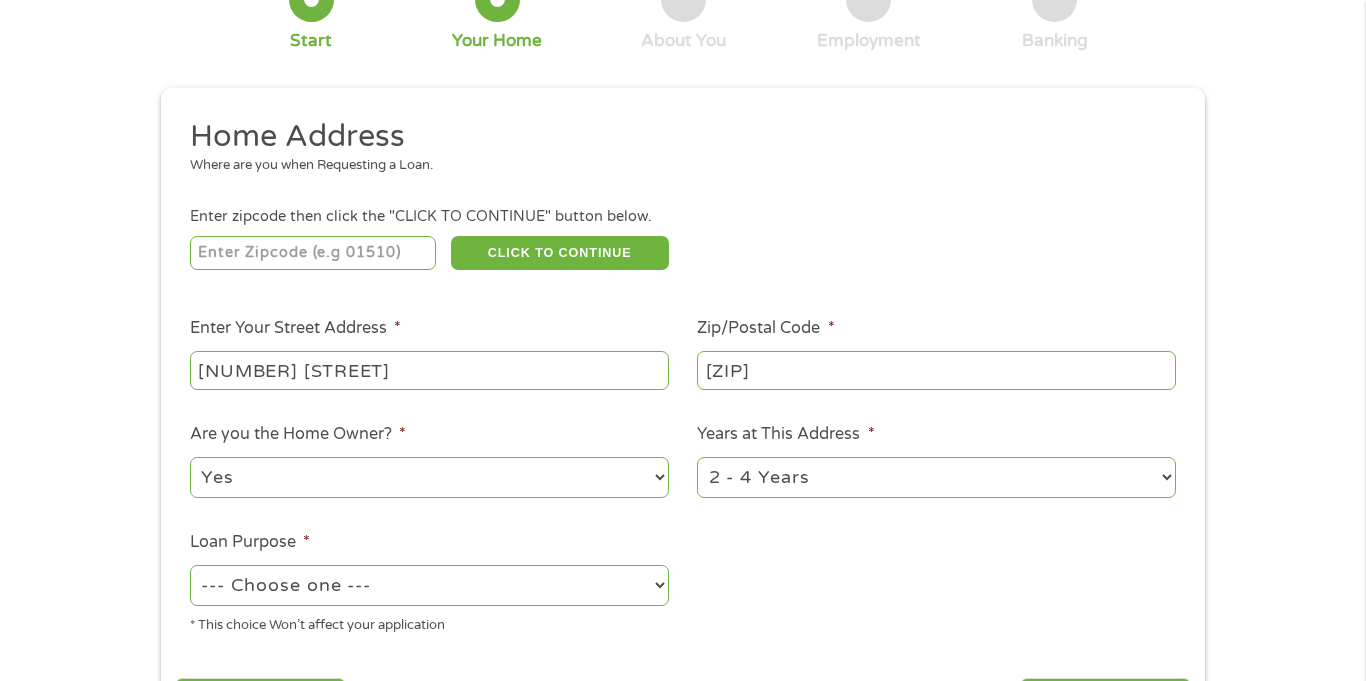 click on "1 Year or less 1 - 2 Years 2 - 4 Years Over 4 Years" at bounding box center (936, 477) 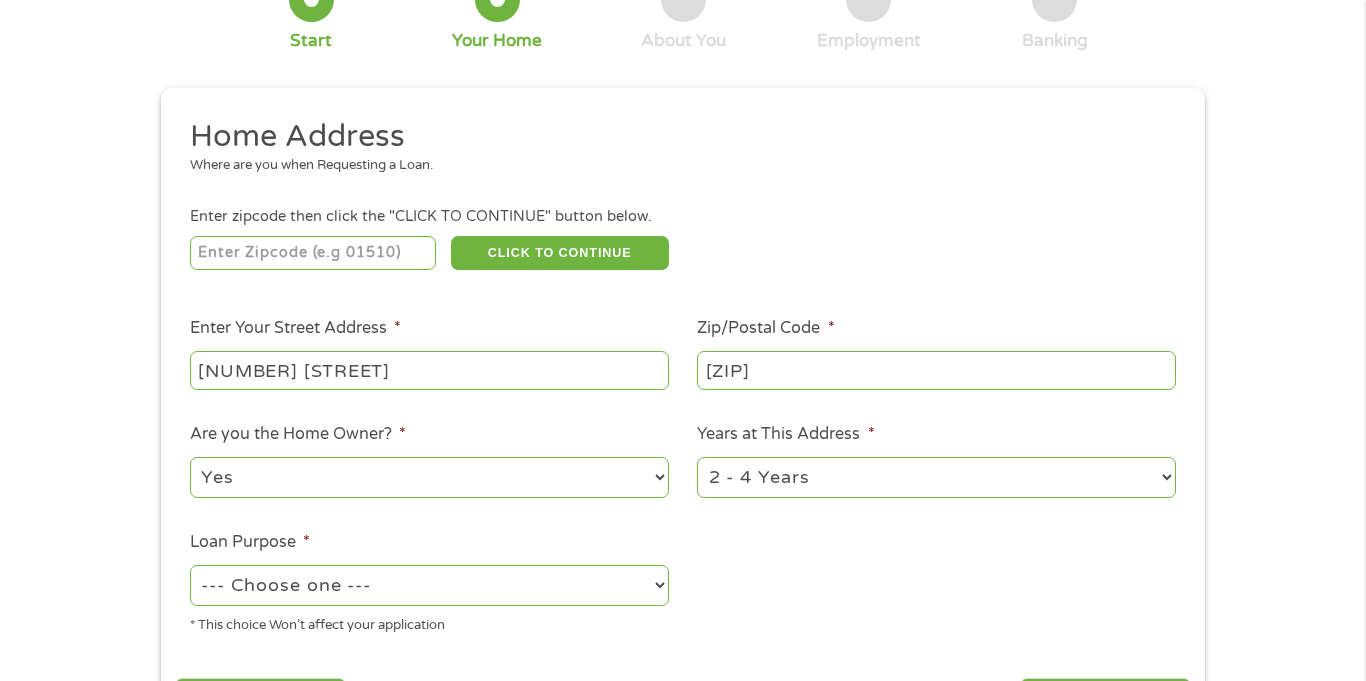 select on "12months" 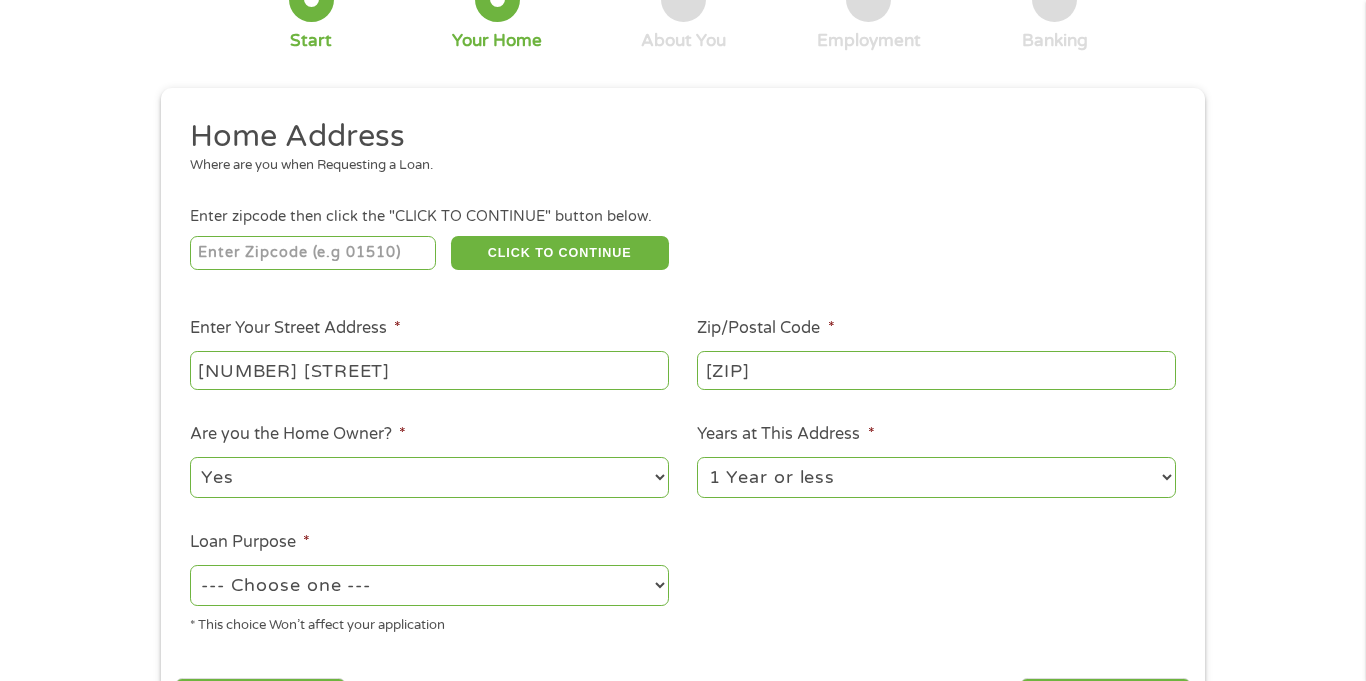 click on "1 Year or less 1 - 2 Years 2 - 4 Years Over 4 Years" at bounding box center (936, 477) 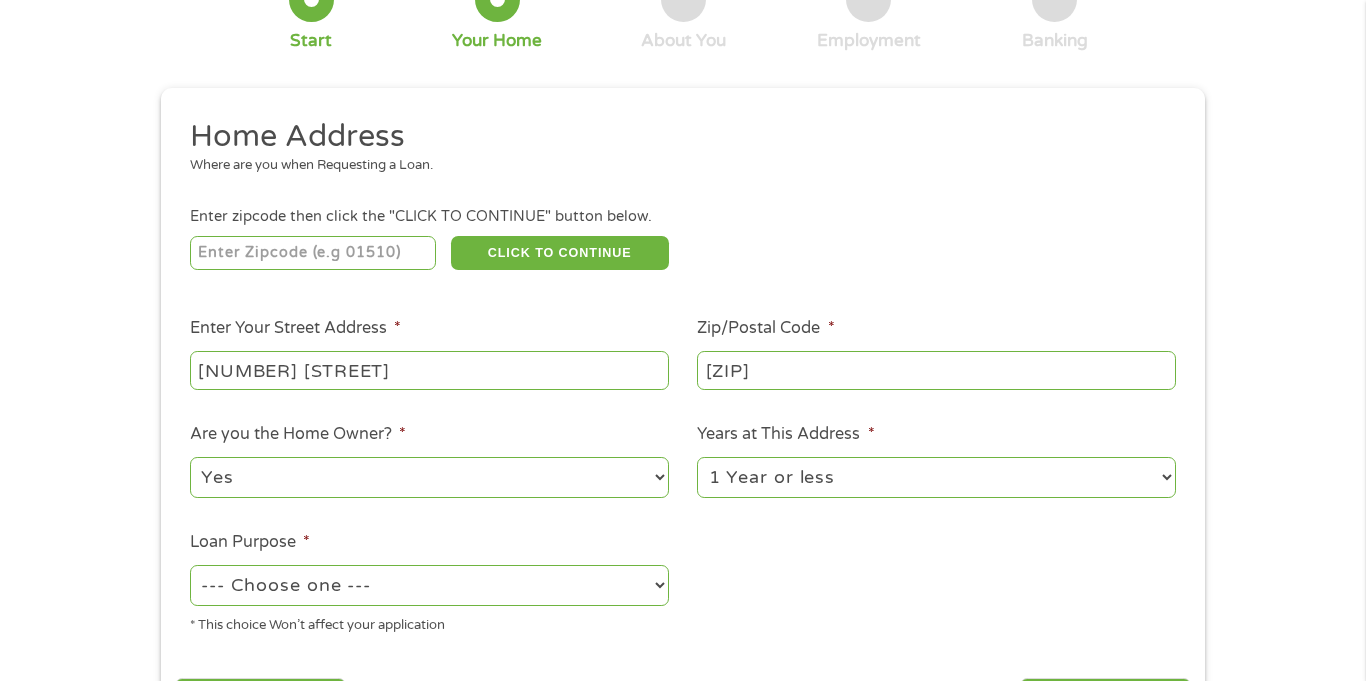 click on "--- Choose one --- Pay Bills Debt Consolidation Home Improvement Major Purchase Car Loan Short Term Cash Medical Expenses Other" at bounding box center [429, 585] 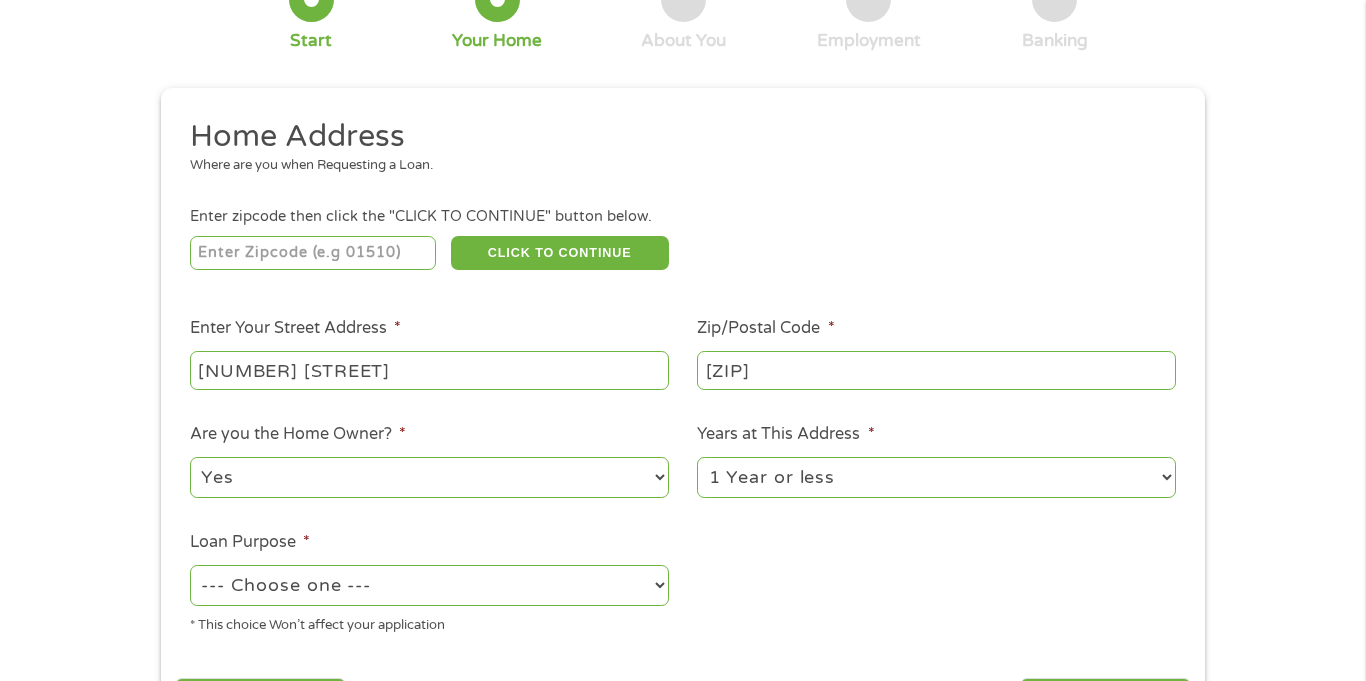 select on "carloan" 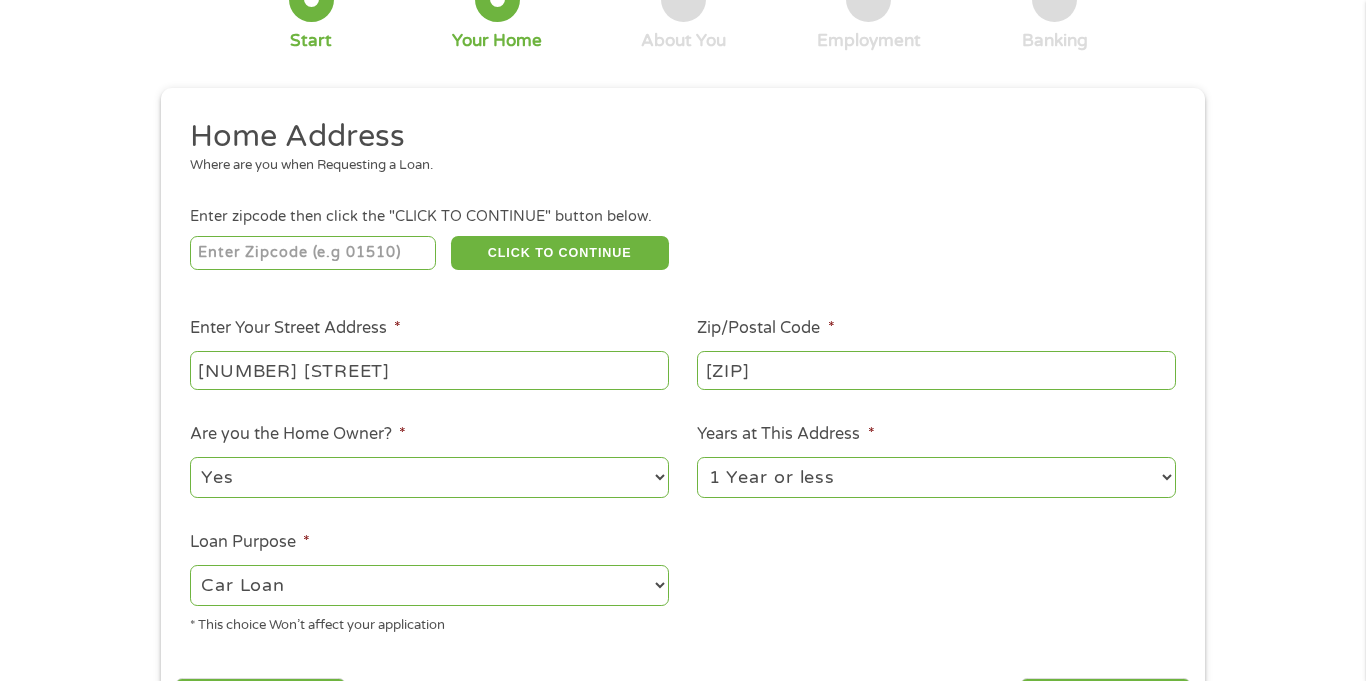 click on "--- Choose one --- Pay Bills Debt Consolidation Home Improvement Major Purchase Car Loan Short Term Cash Medical Expenses Other" at bounding box center [429, 585] 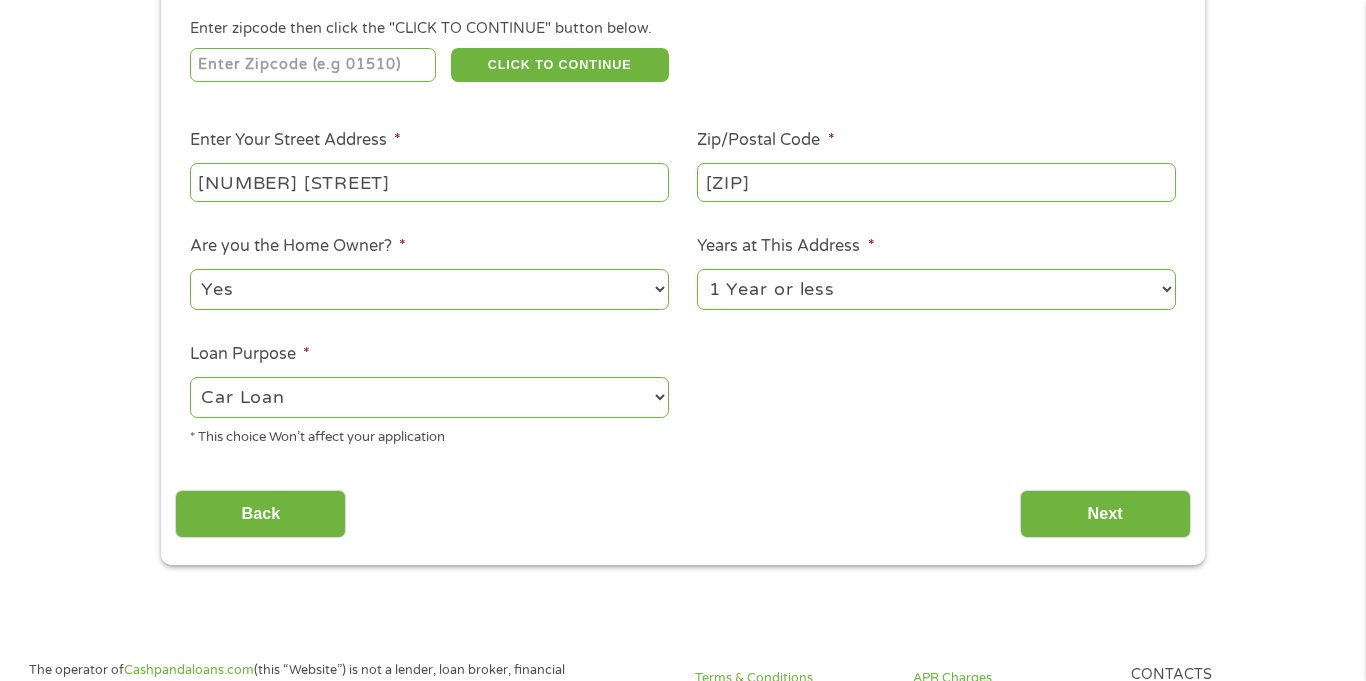 scroll, scrollTop: 341, scrollLeft: 0, axis: vertical 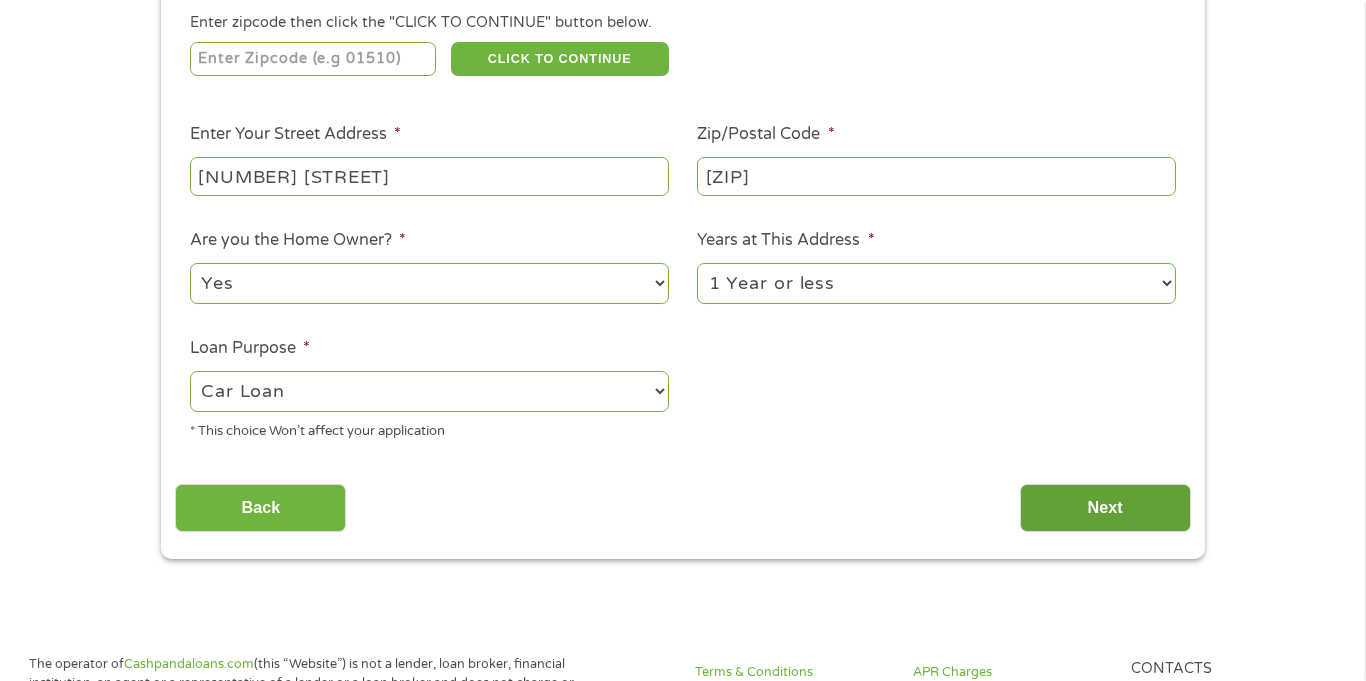 click on "Next" at bounding box center [1105, 508] 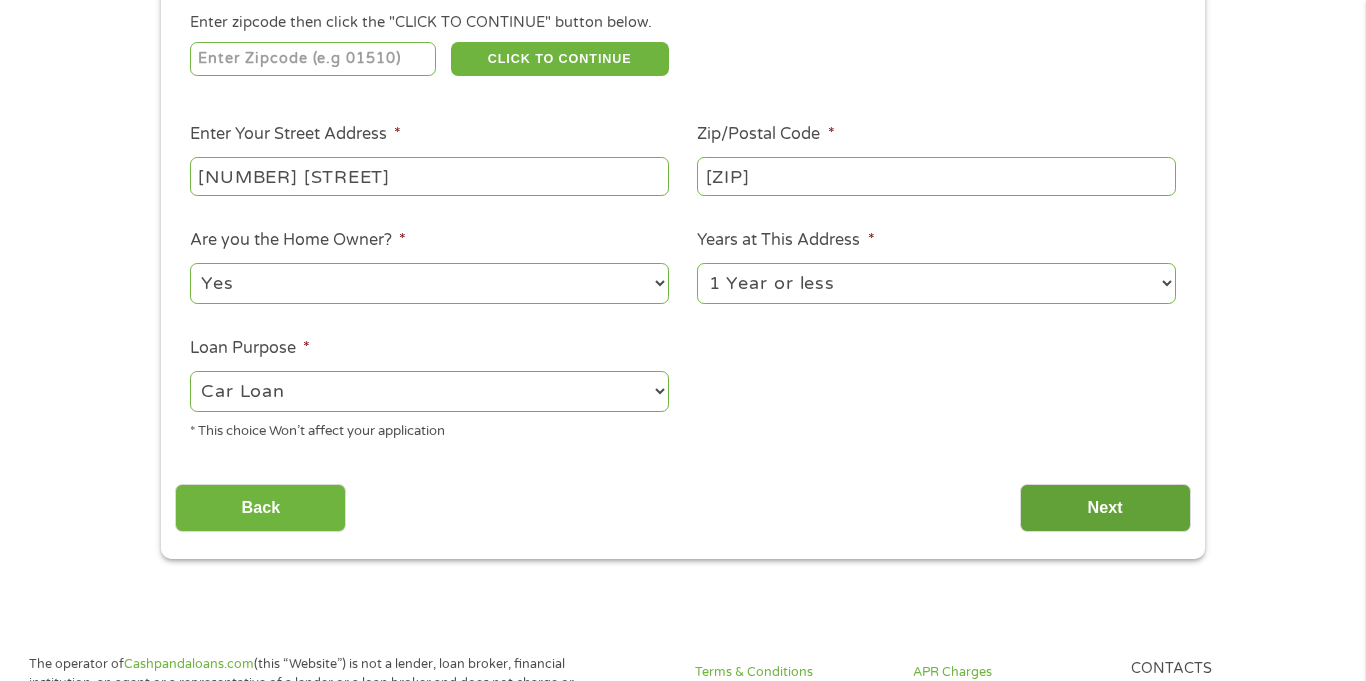 scroll, scrollTop: 8, scrollLeft: 8, axis: both 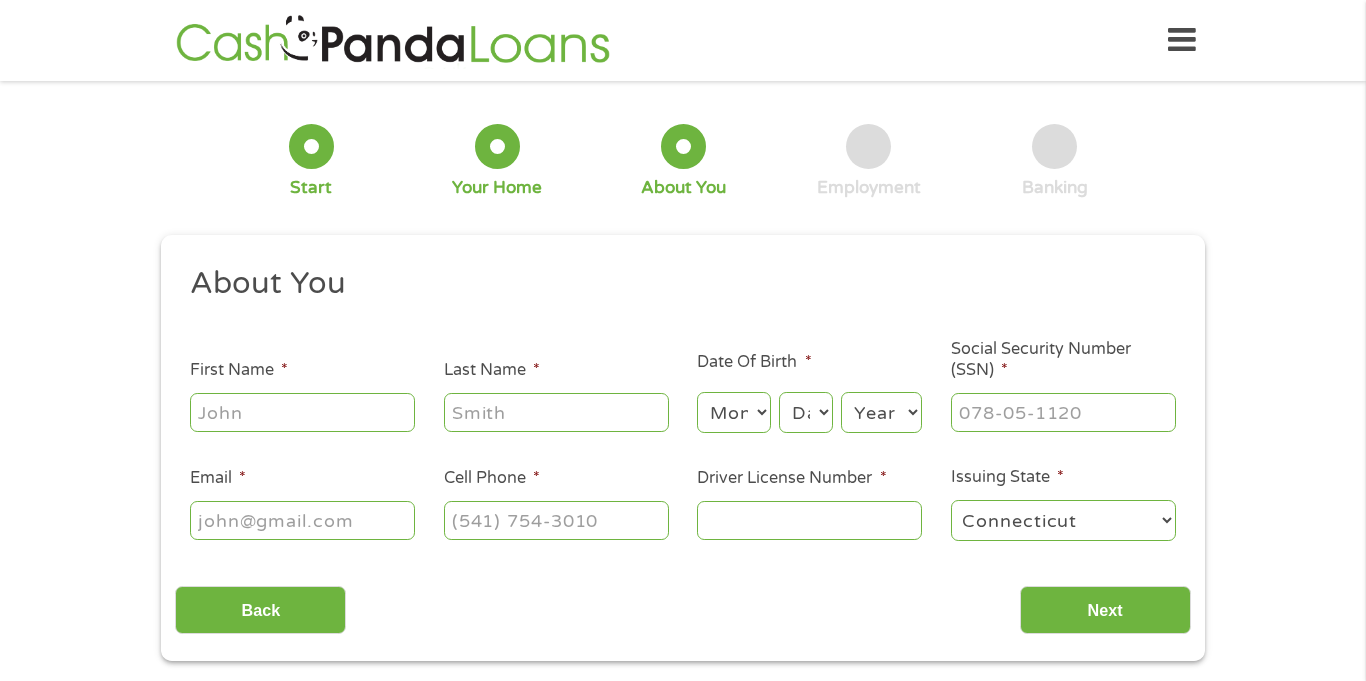 click on "First Name *" at bounding box center (302, 412) 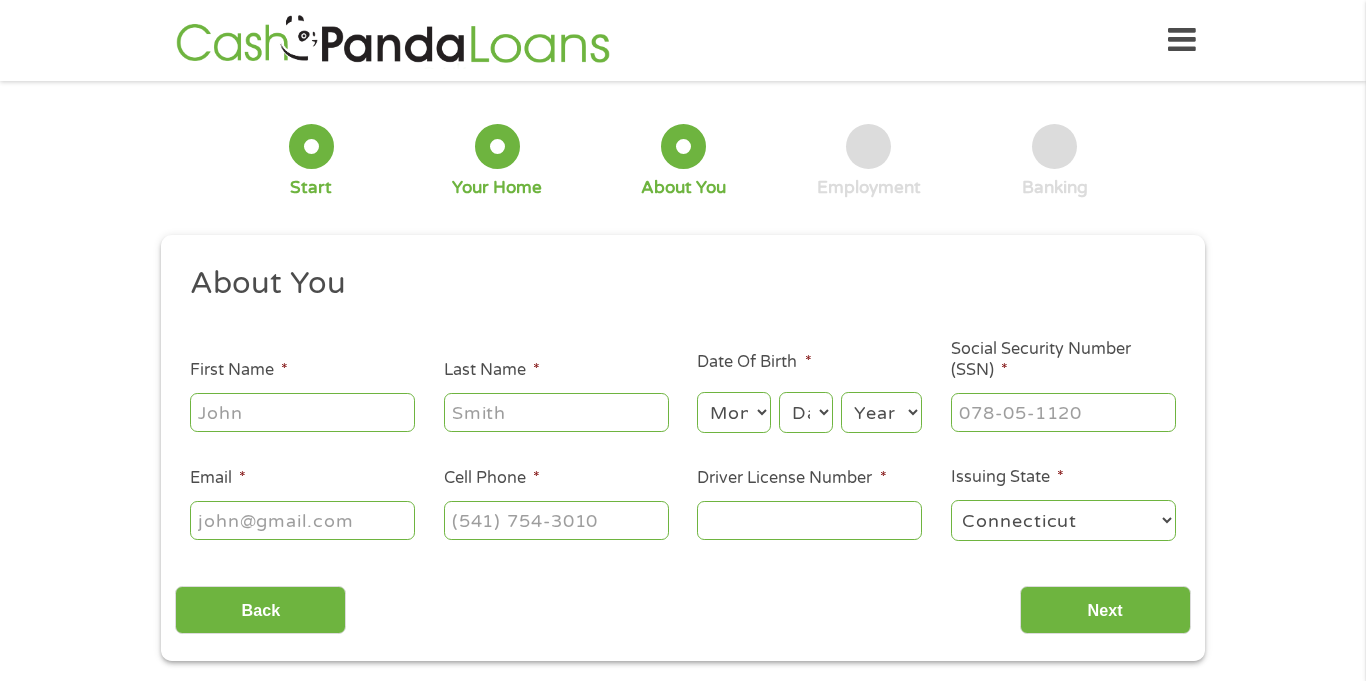 type on "[FIRST]" 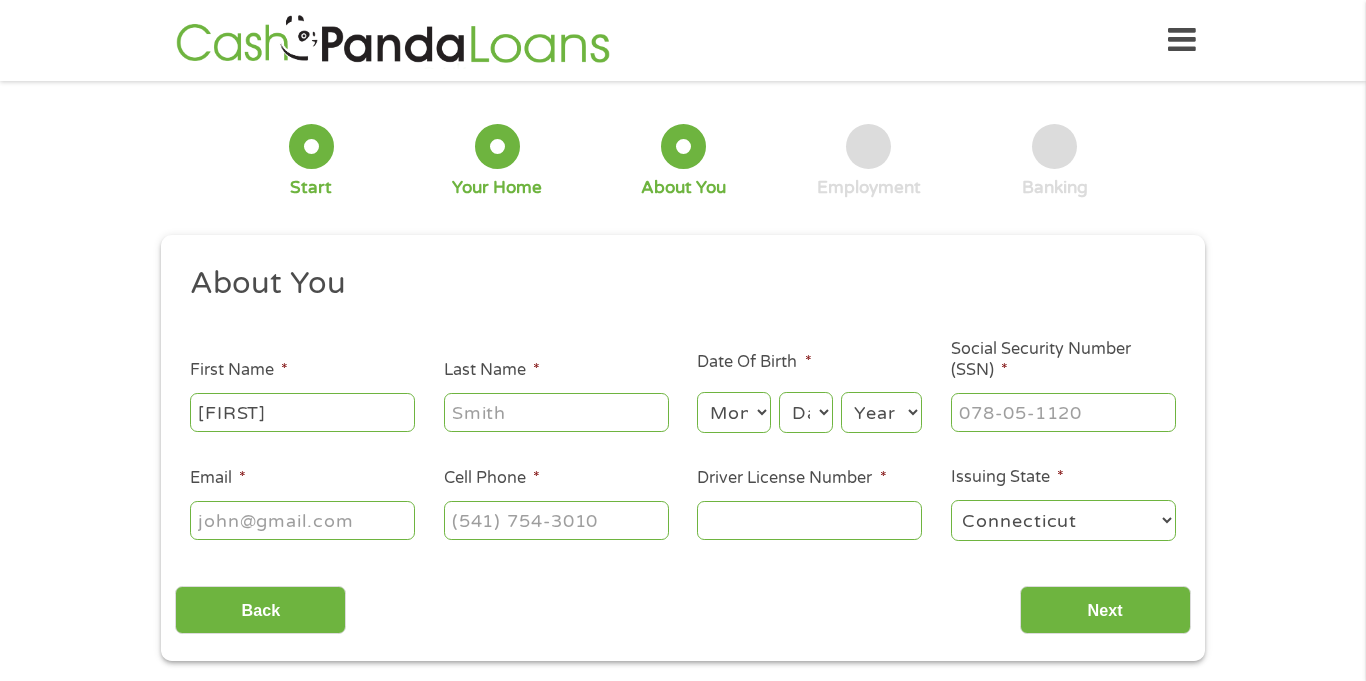 type on "[LAST]" 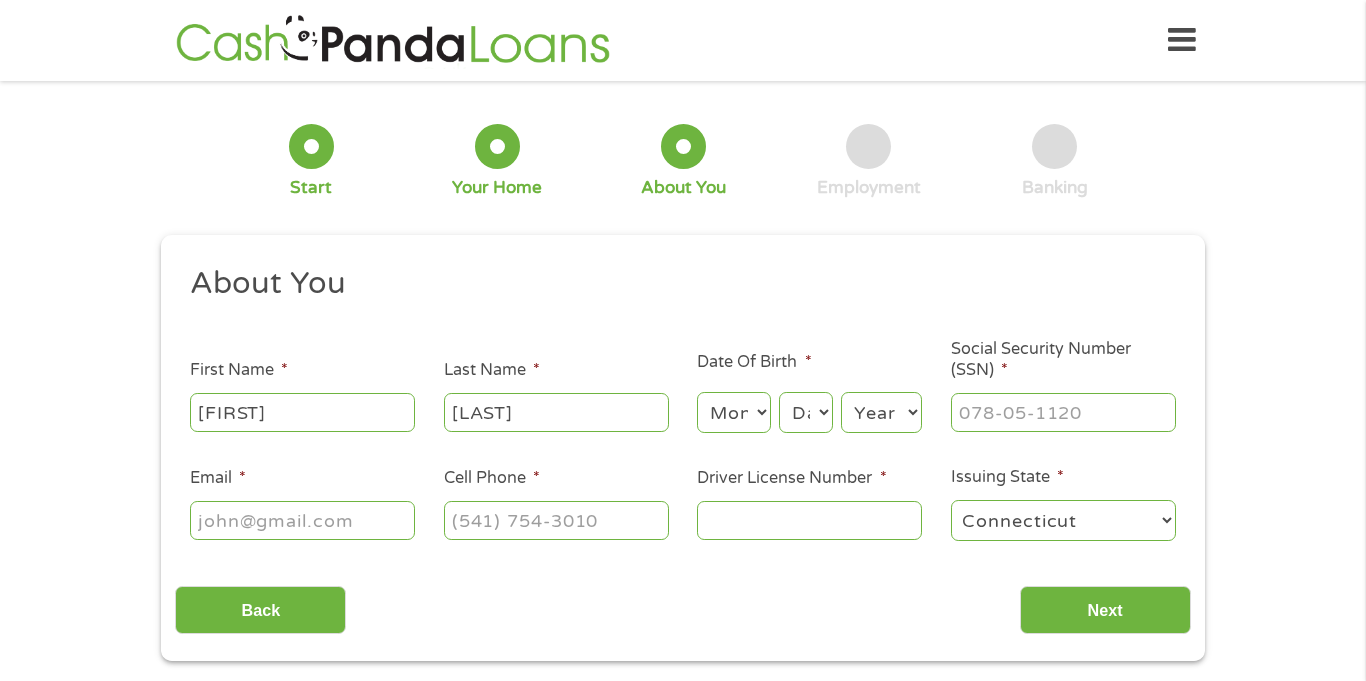 type on "[LAST]@[DOMAIN]" 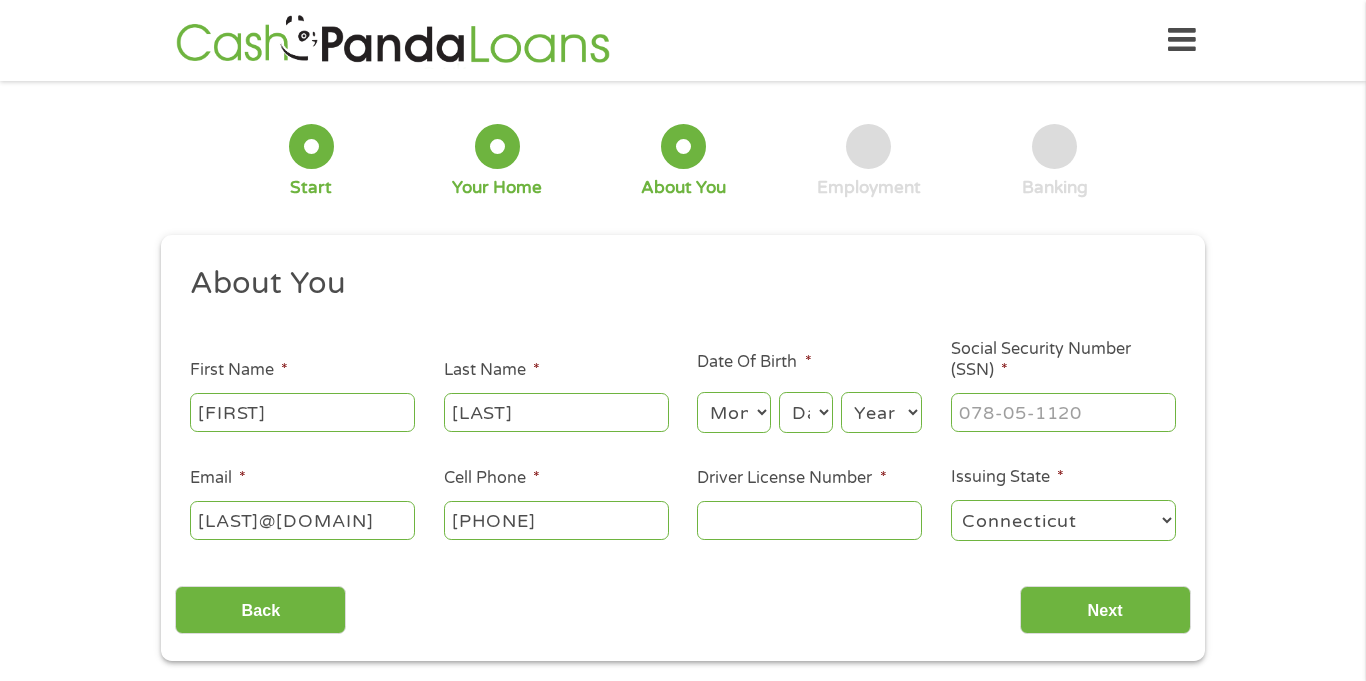 type on "[PHONE]" 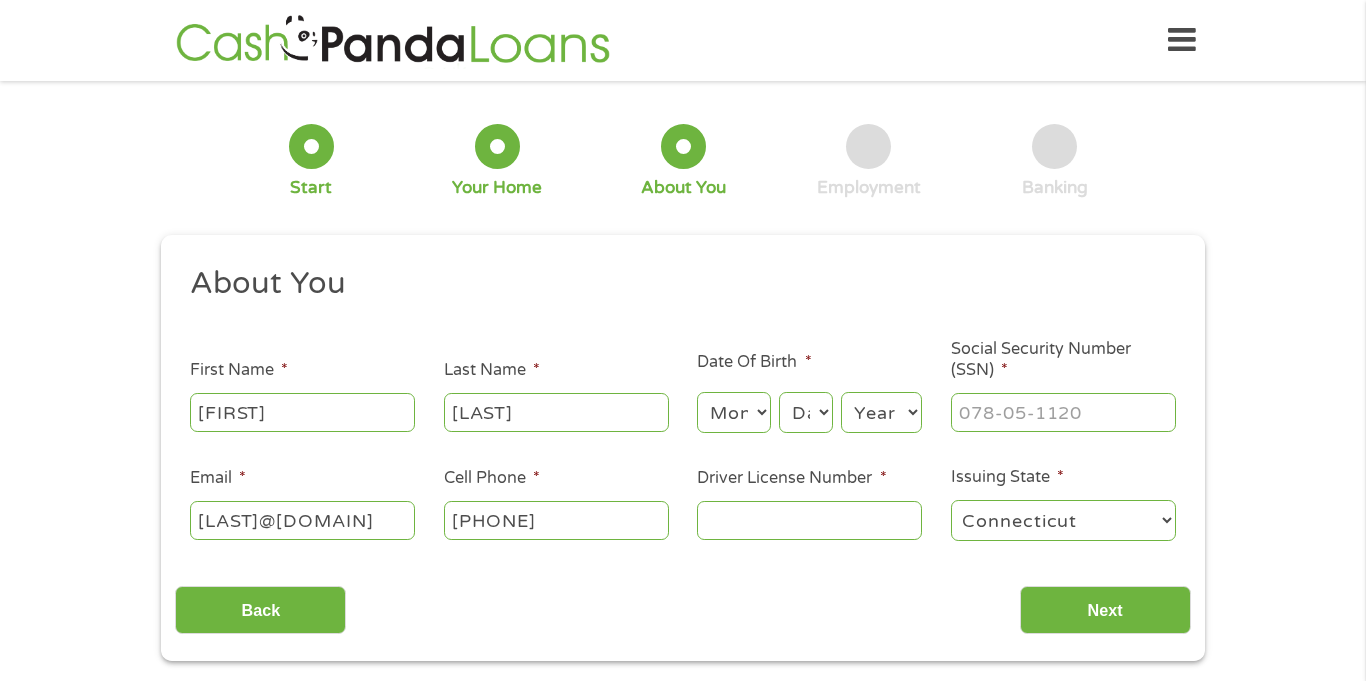 click on "Month 1 2 3 4 5 6 7 8 9 10 11 12" at bounding box center [733, 412] 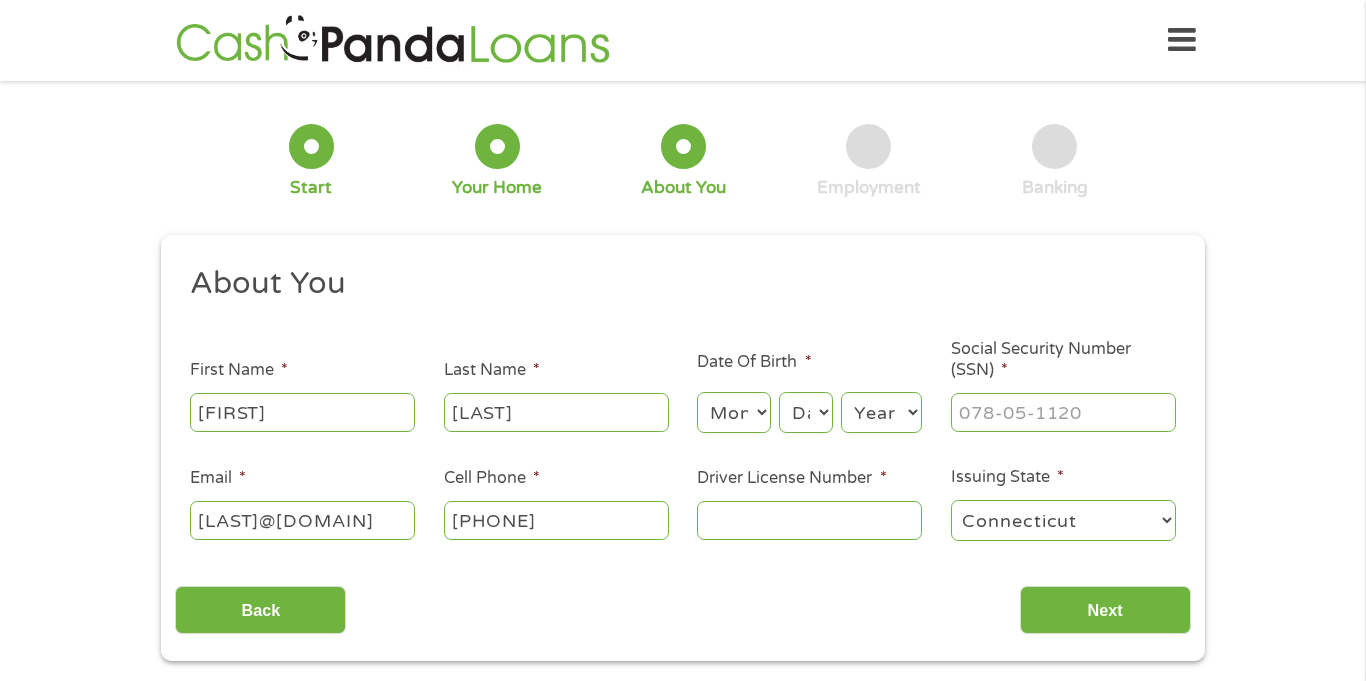 select on "6" 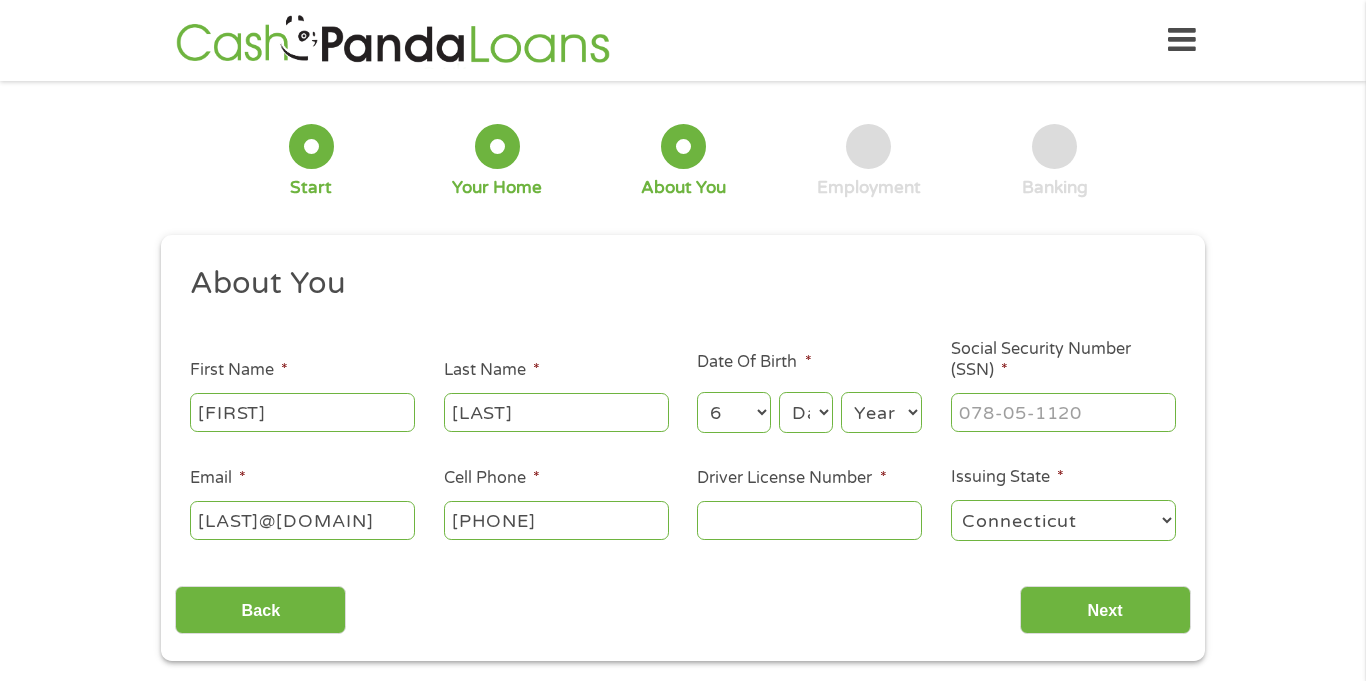 click on "Month 1 2 3 4 5 6 7 8 9 10 11 12" at bounding box center [733, 412] 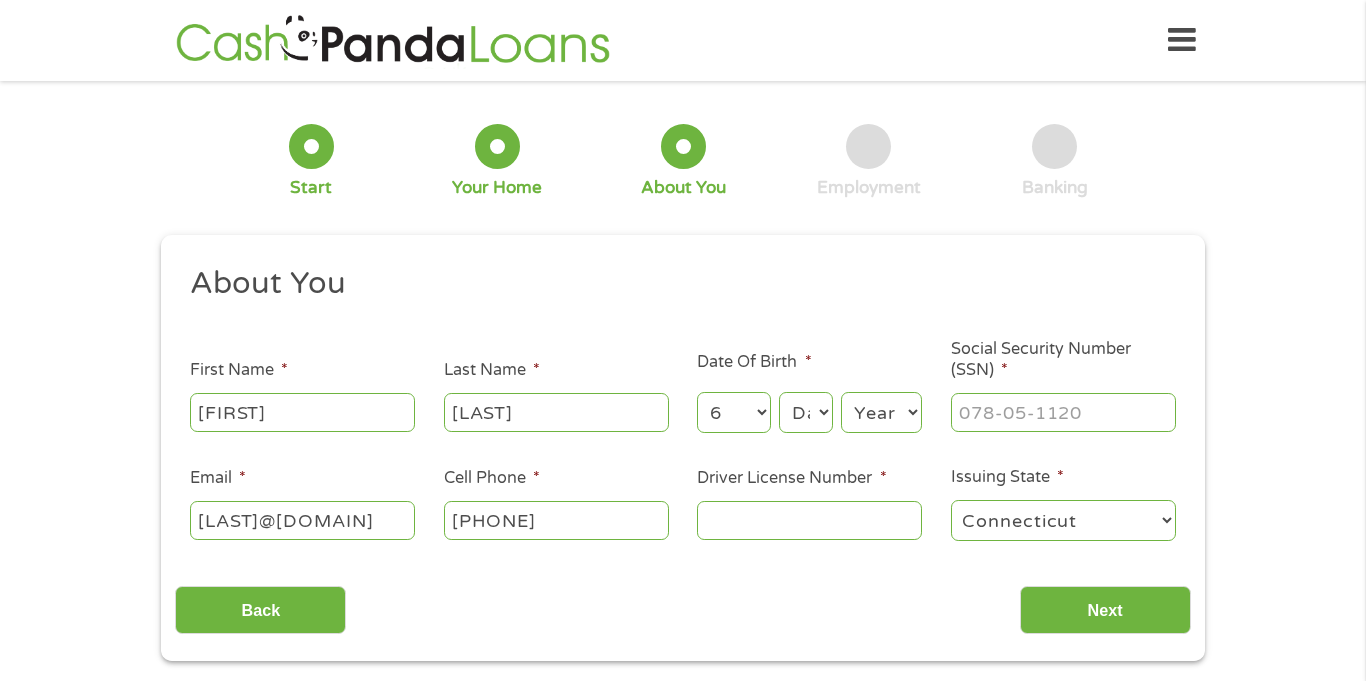 select on "6" 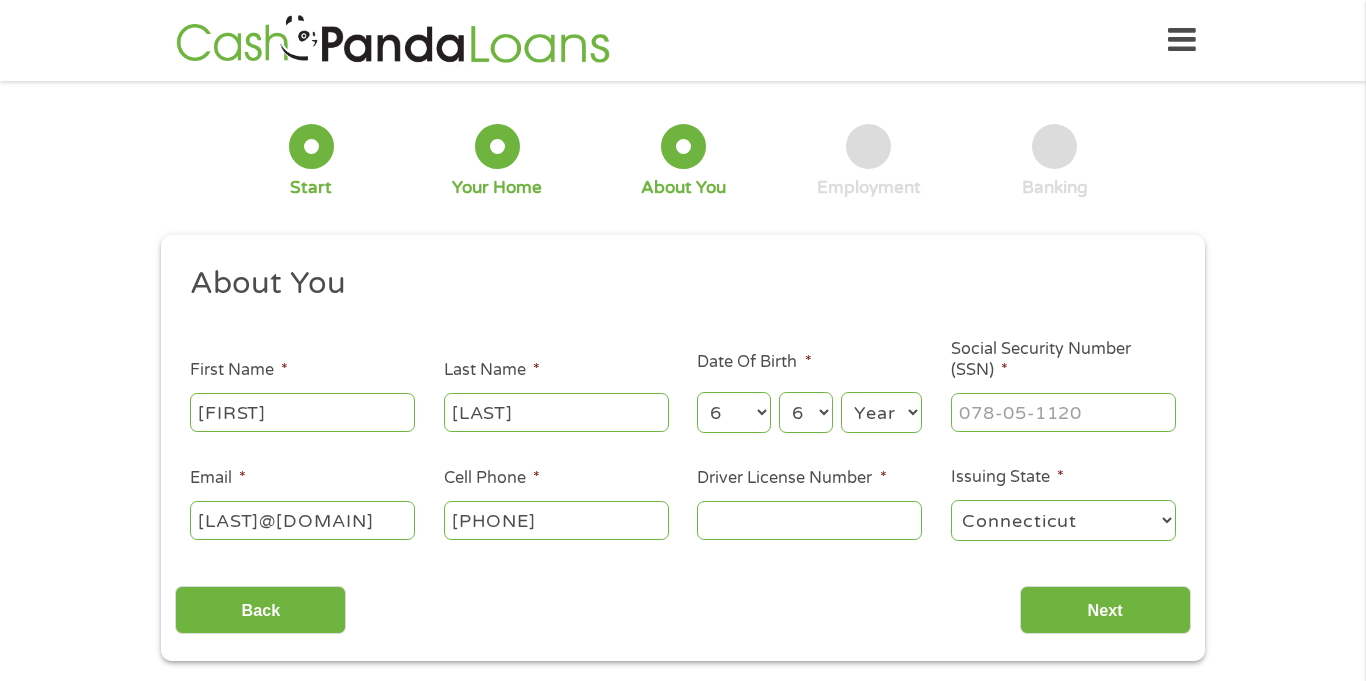 click on "Day 1 2 3 4 5 6 7 8 9 10 11 12 13 14 15 16 17 18 19 20 21 22 23 24 25 26 27 28 29 30 31" at bounding box center [806, 412] 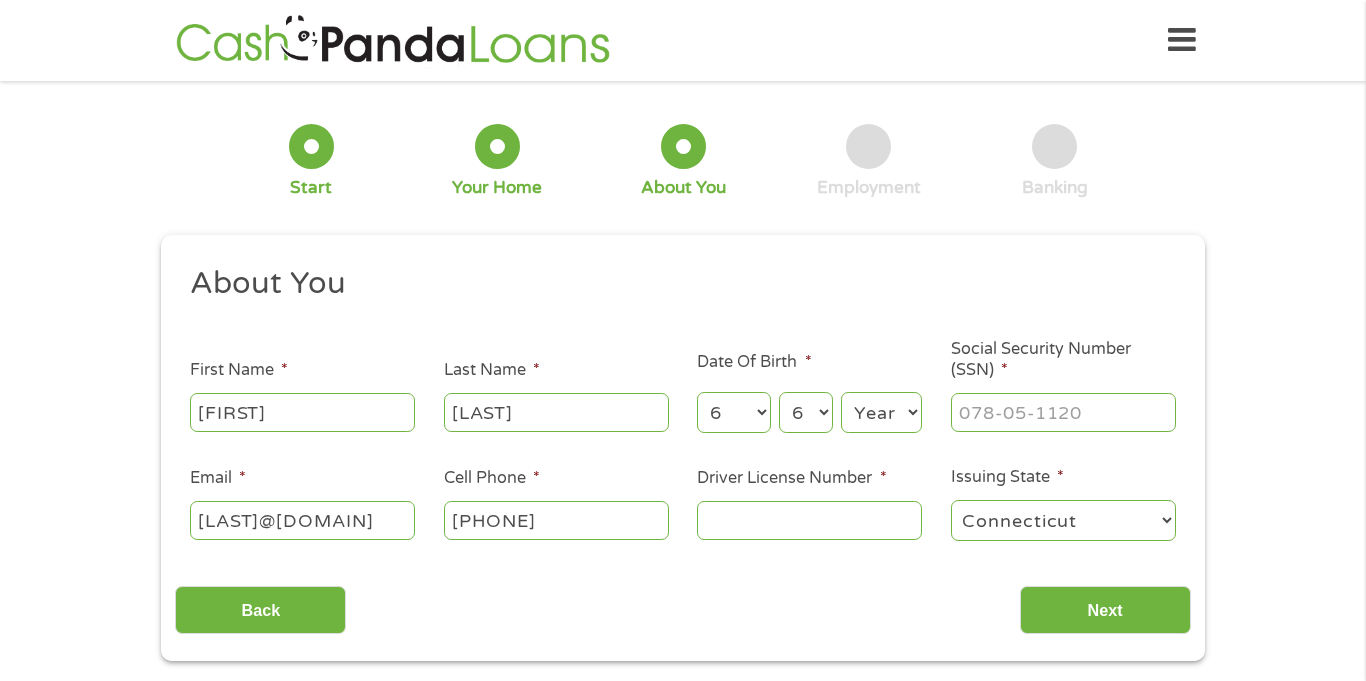 click on "Year 2007 2006 2005 2004 2003 2002 2001 2000 1999 1998 1997 1996 1995 1994 1993 1992 1991 1990 1989 1988 1987 1986 1985 1984 1983 1982 1981 1980 1979 1978 1977 1976 1975 1974 1973 1972 1971 1970 1969 1968 1967 1966 1965 1964 1963 1962 1961 1960 1959 1958 1957 1956 1955 1954 1953 1952 1951 1950 1949 1948 1947 1946 1945 1944 1943 1942 1941 1940 1939 1938 1937 1936 1935 1934 1933 1932 1931 1930 1929 1928 1927 1926 1925 1924 1923 1922 1921 1920" at bounding box center (881, 412) 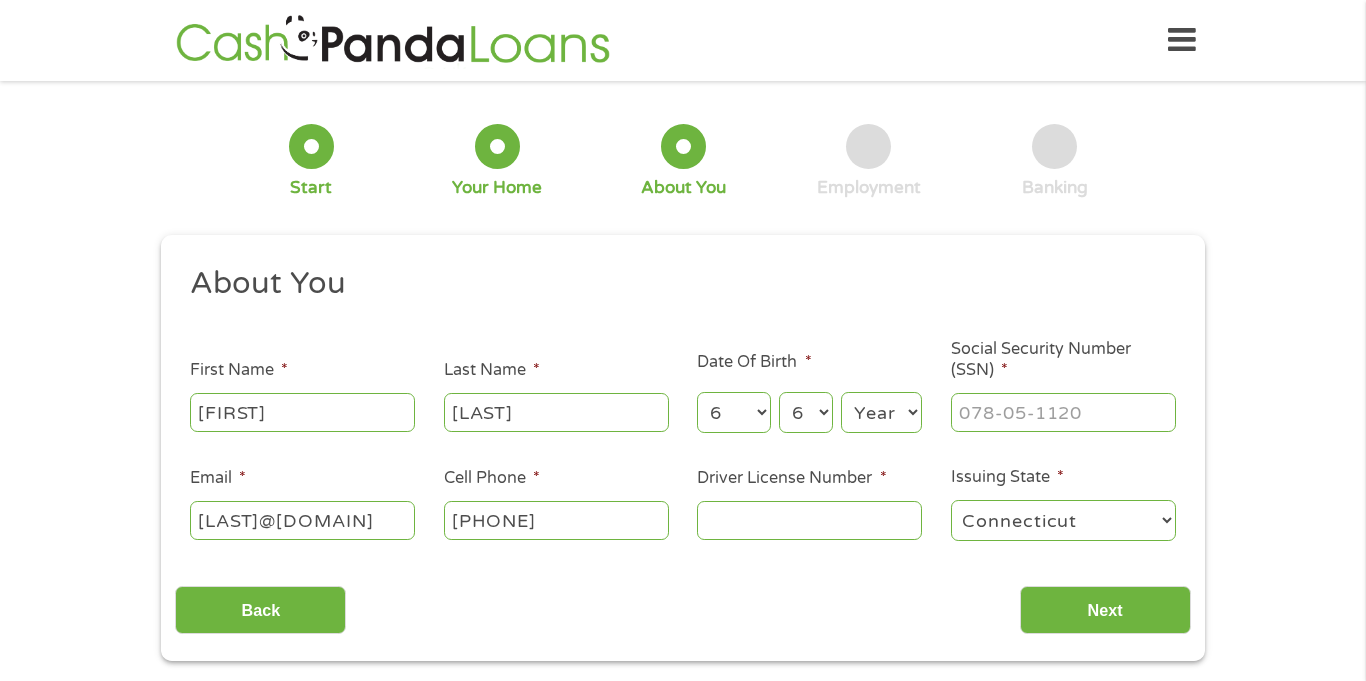 select on "2001" 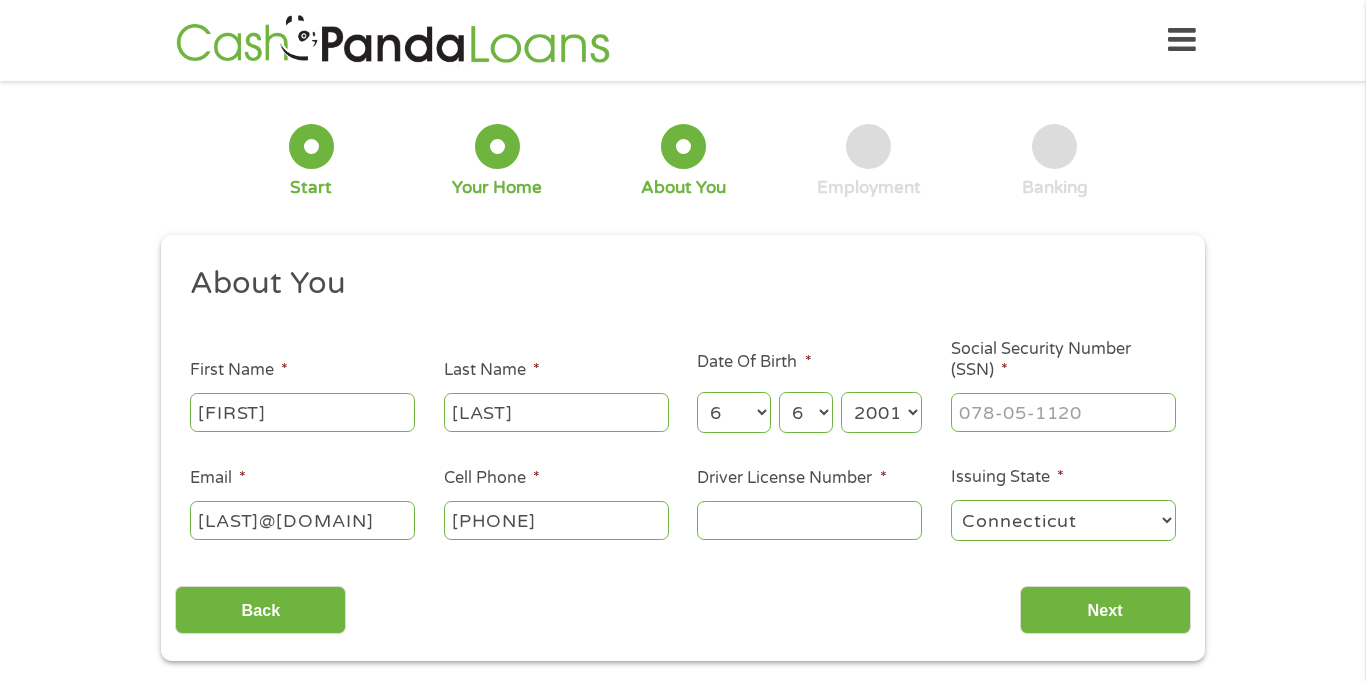 click on "Year 2007 2006 2005 2004 2003 2002 2001 2000 1999 1998 1997 1996 1995 1994 1993 1992 1991 1990 1989 1988 1987 1986 1985 1984 1983 1982 1981 1980 1979 1978 1977 1976 1975 1974 1973 1972 1971 1970 1969 1968 1967 1966 1965 1964 1963 1962 1961 1960 1959 1958 1957 1956 1955 1954 1953 1952 1951 1950 1949 1948 1947 1946 1945 1944 1943 1942 1941 1940 1939 1938 1937 1936 1935 1934 1933 1932 1931 1930 1929 1928 1927 1926 1925 1924 1923 1922 1921 1920" at bounding box center (881, 412) 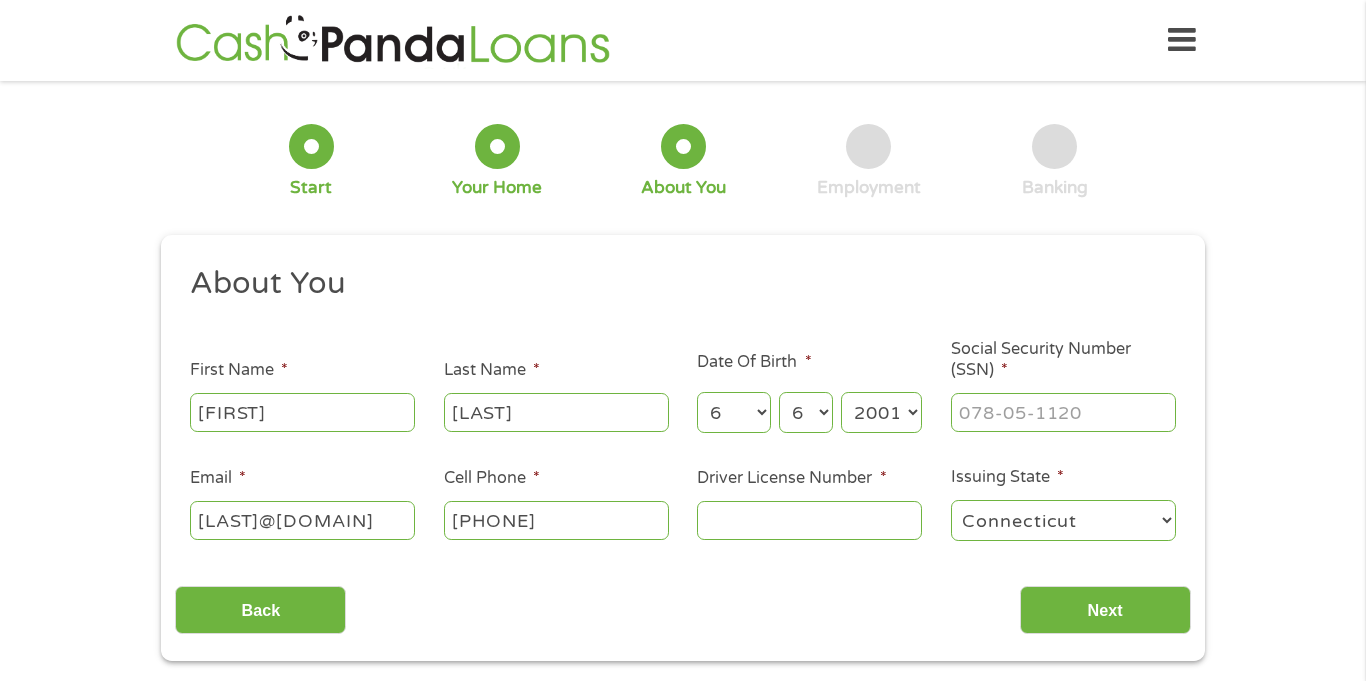 click on "Social Security Number (SSN) *" at bounding box center [1063, 412] 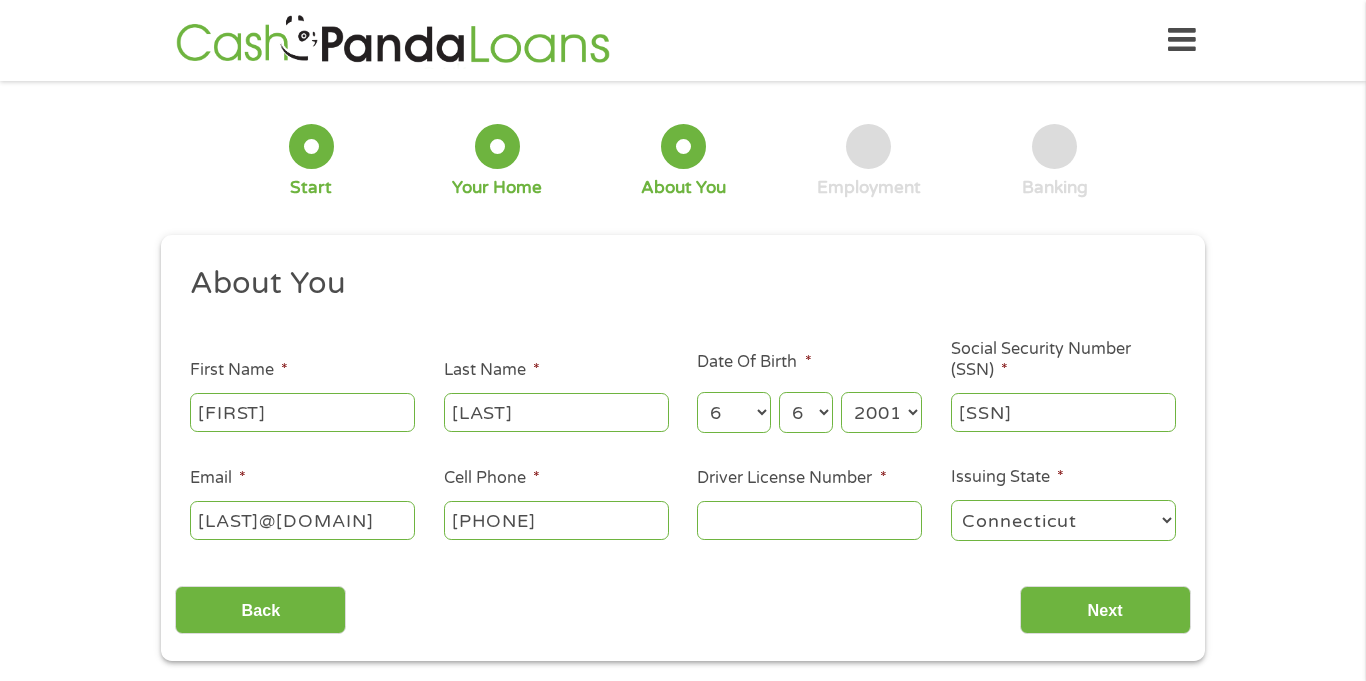 type on "[SSN]" 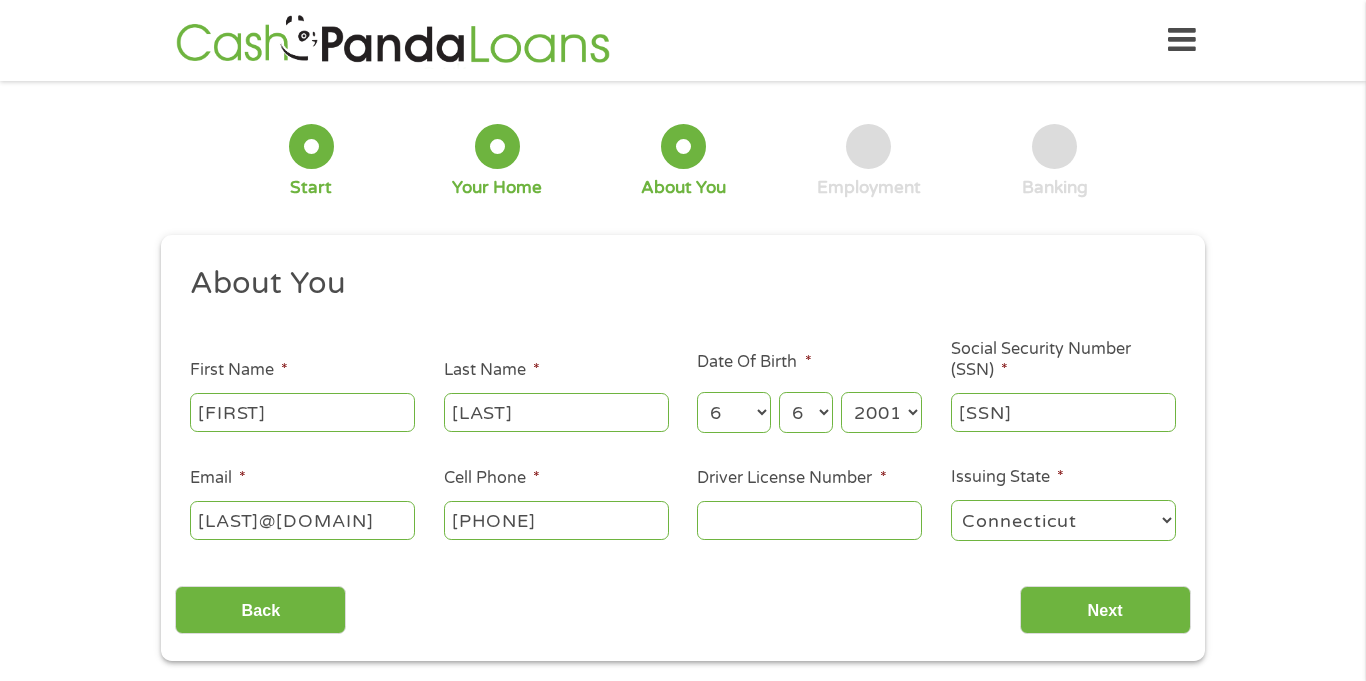 click on "Driver License Number *" at bounding box center [809, 520] 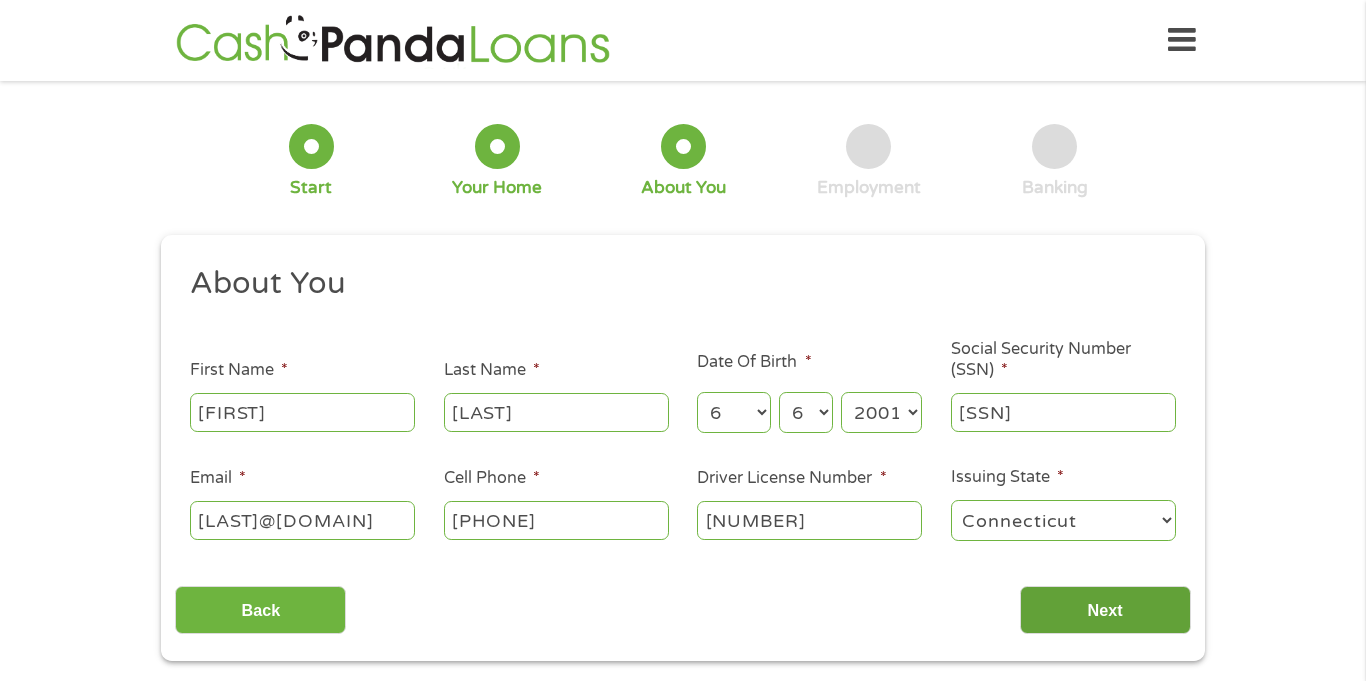 type on "[NUMBER]" 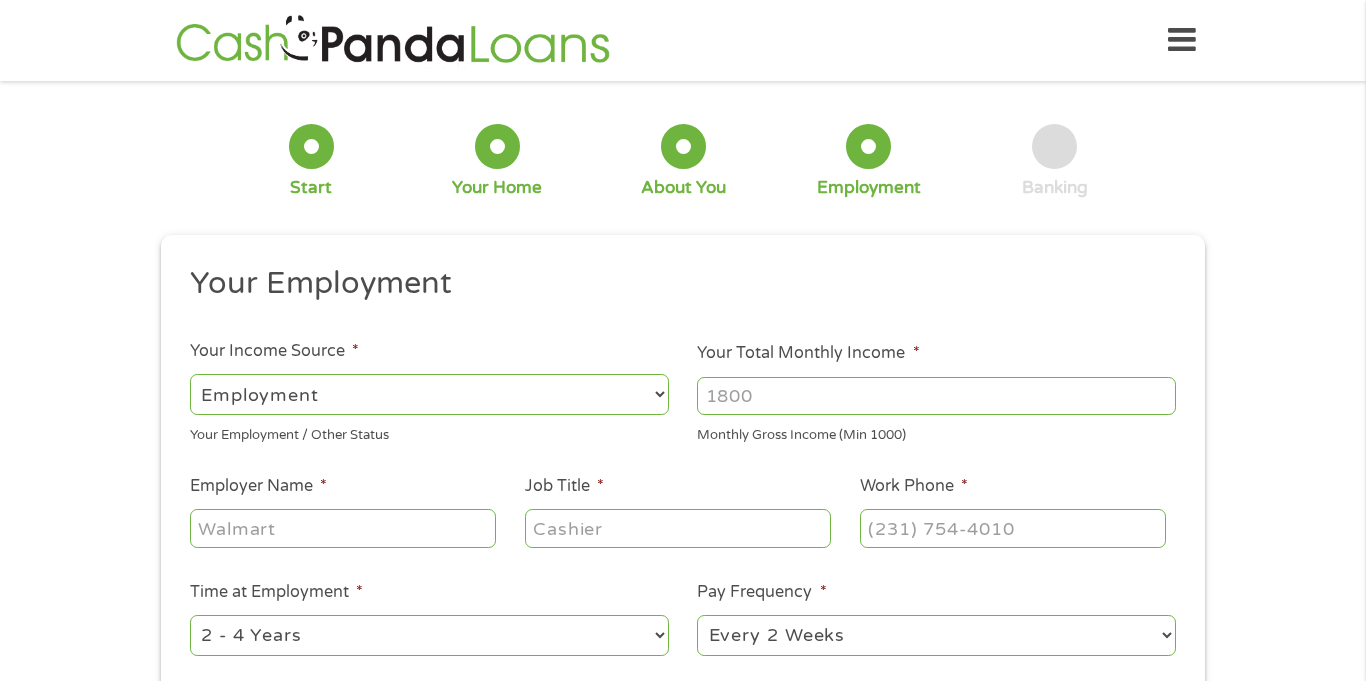 scroll, scrollTop: 8, scrollLeft: 8, axis: both 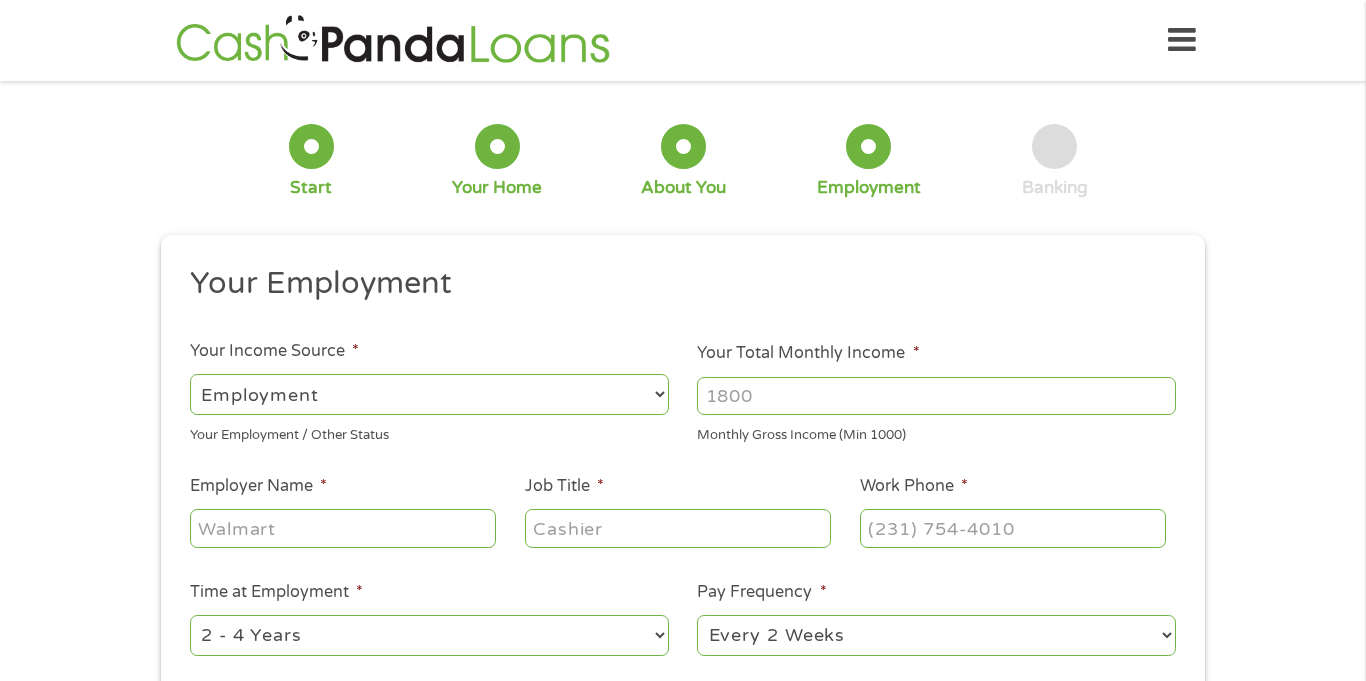 click on "--- Choose one --- Employment Self Employed Benefits" at bounding box center [429, 394] 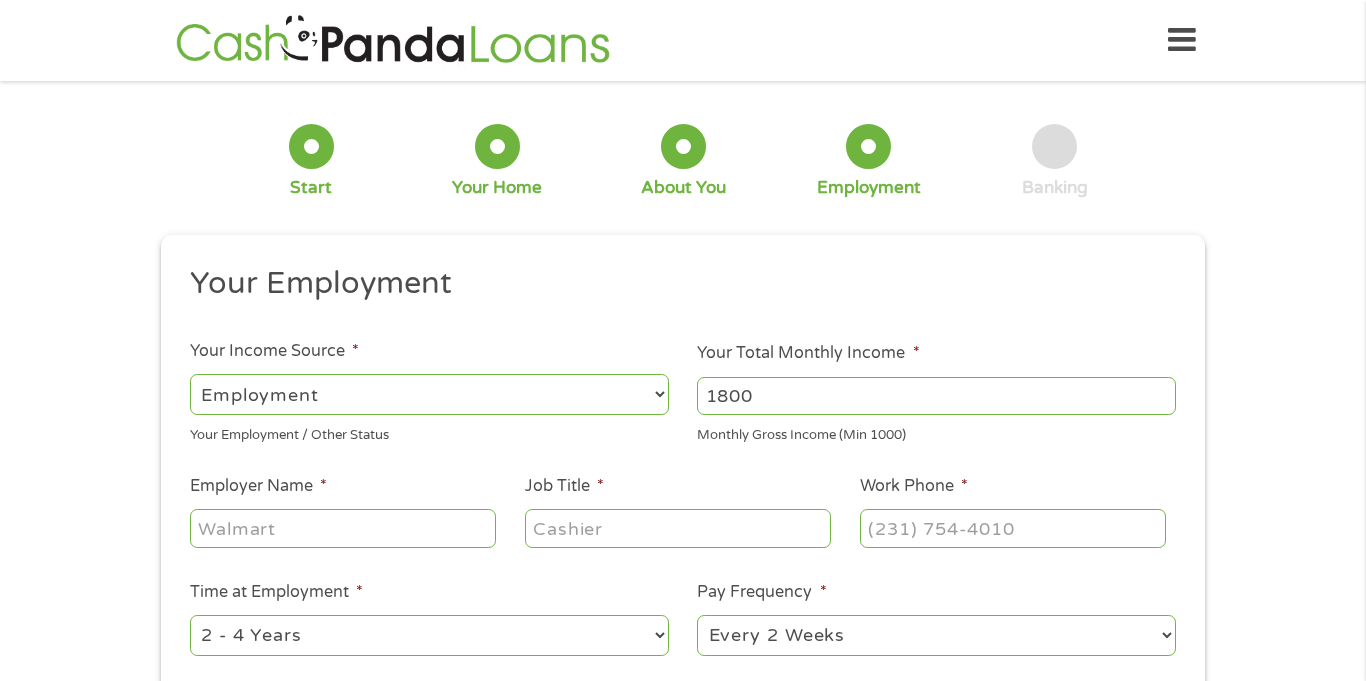 type on "1800" 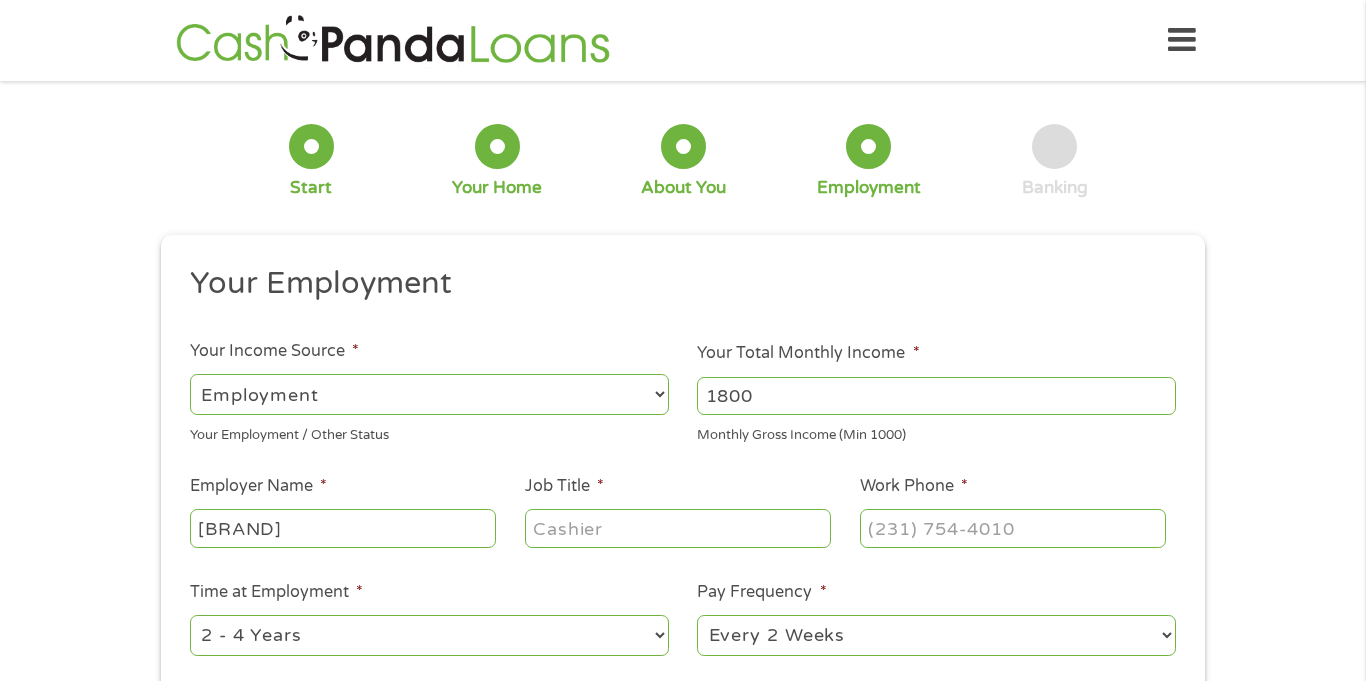 type on "[BRAND]" 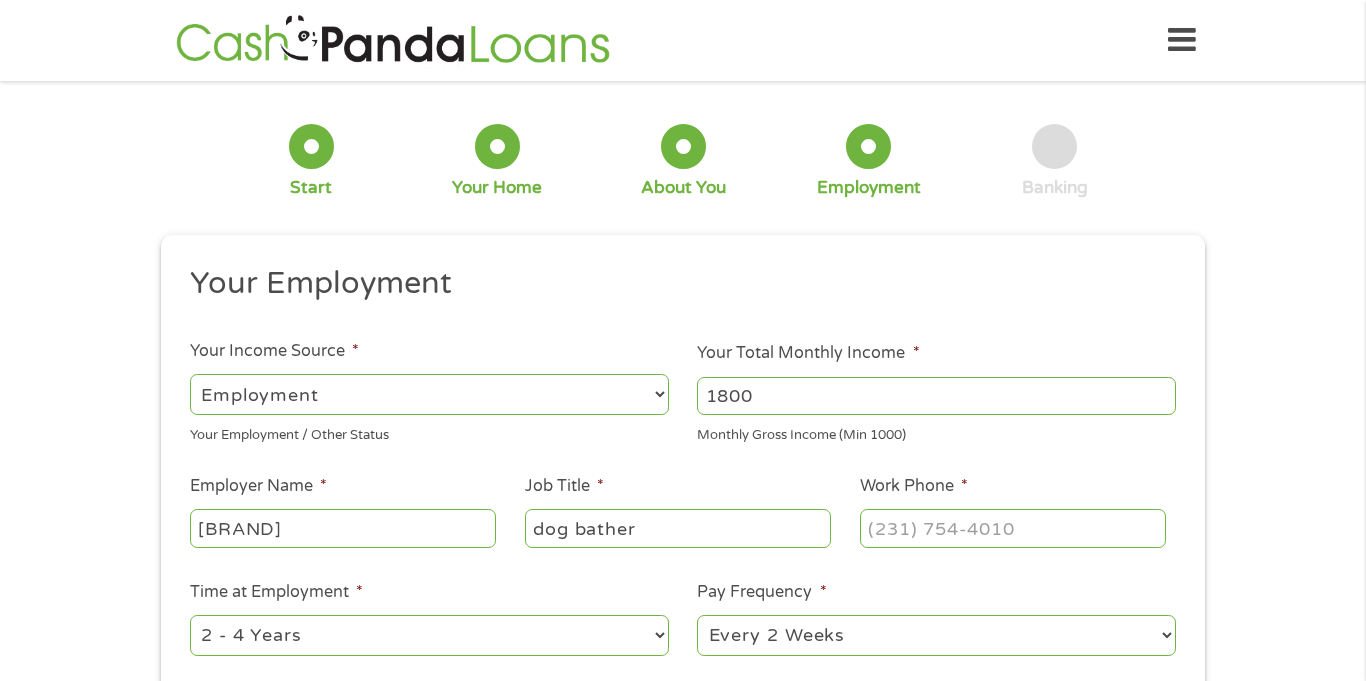 type on "dog bather" 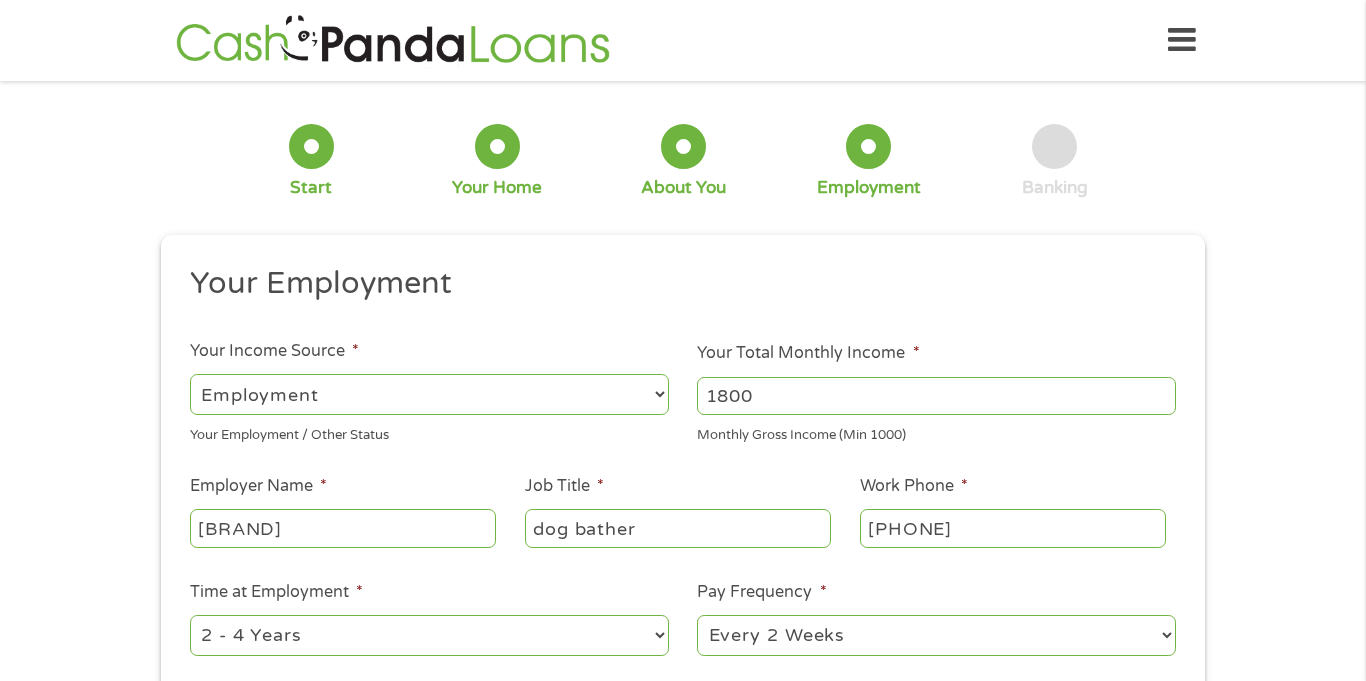 type on "[PHONE]" 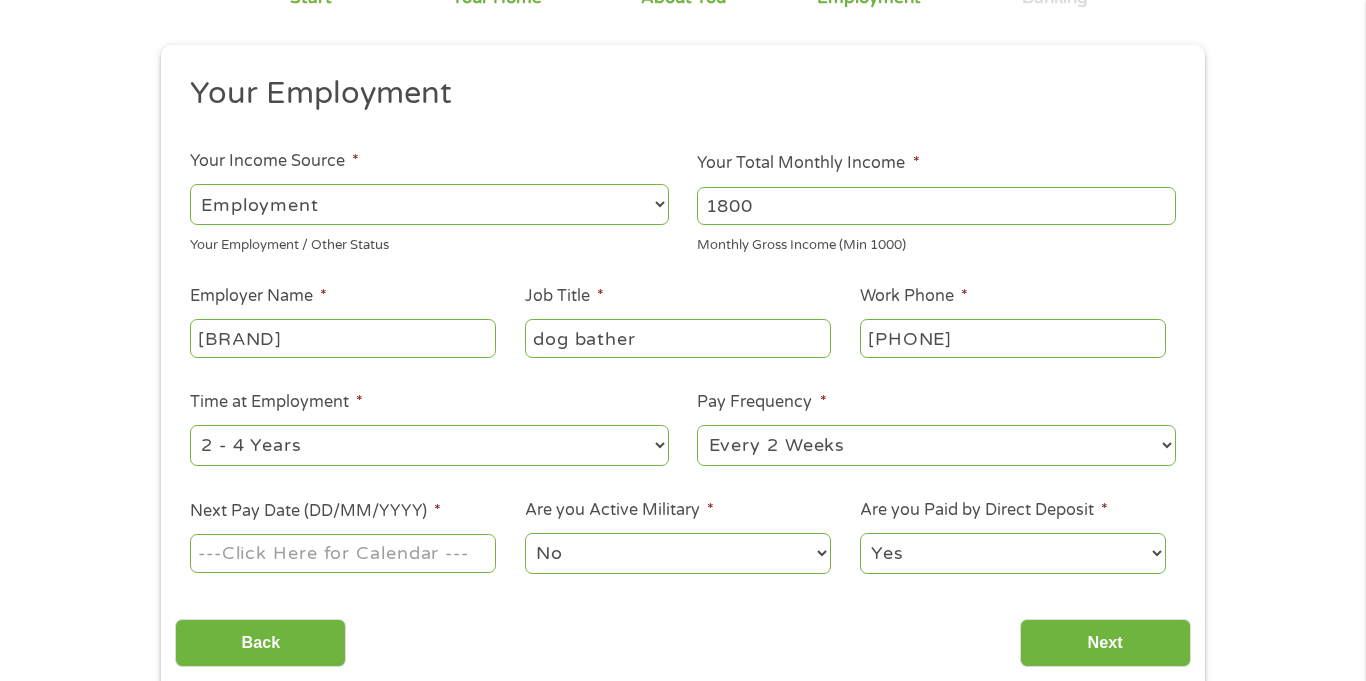 scroll, scrollTop: 191, scrollLeft: 0, axis: vertical 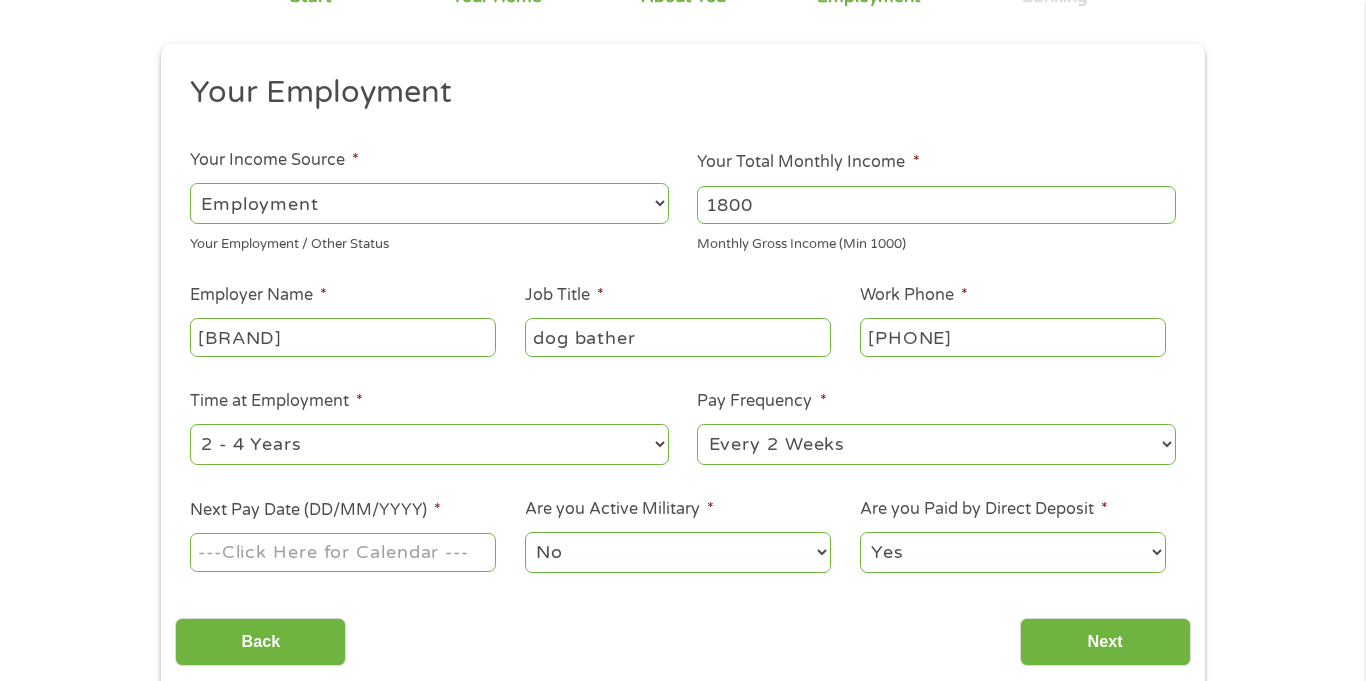 click on "--- Choose one --- 1 Year or less 1 - 2 Years 2 - 4 Years Over 4 Years" at bounding box center (429, 444) 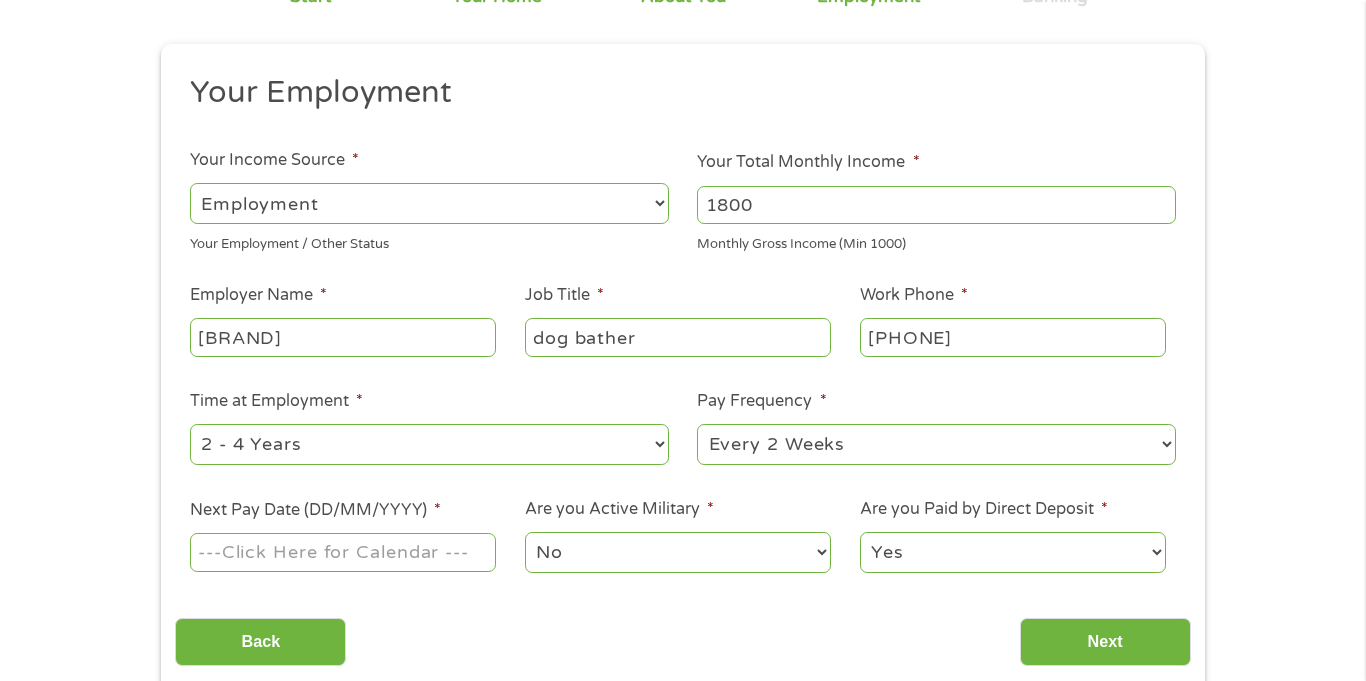 select on "12months" 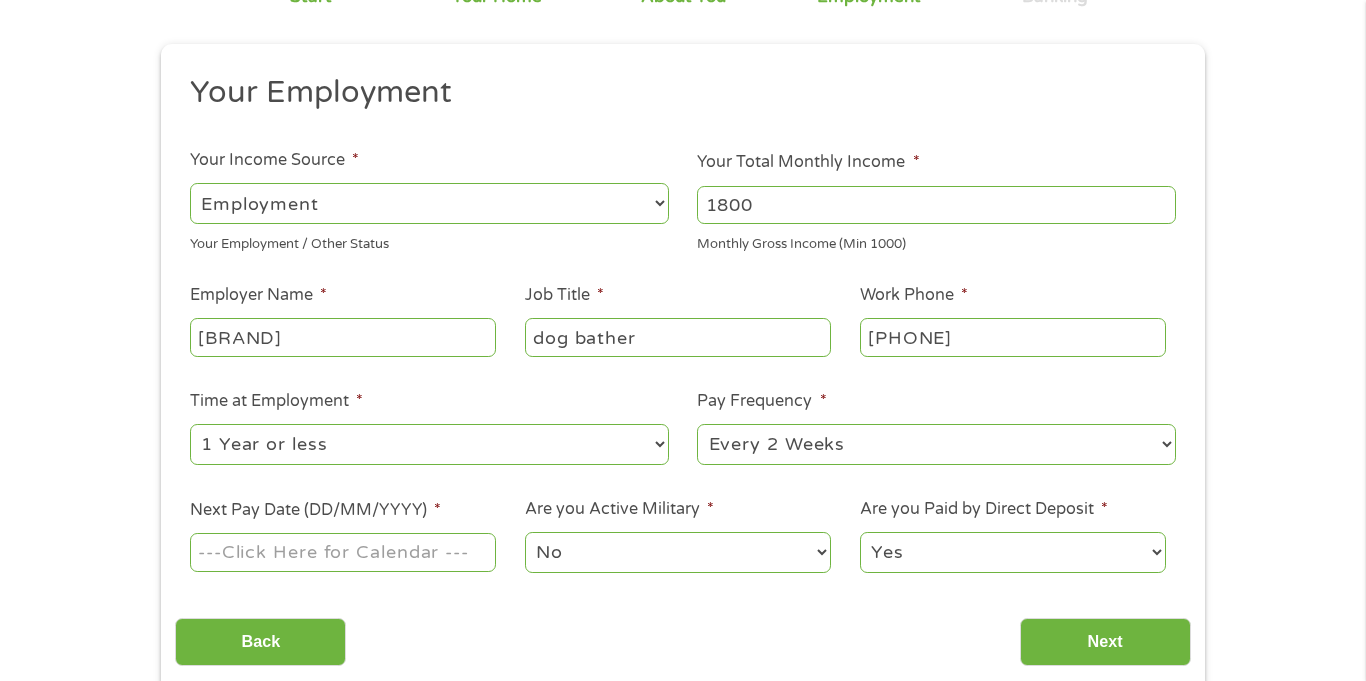 click on "--- Choose one --- 1 Year or less 1 - 2 Years 2 - 4 Years Over 4 Years" at bounding box center [429, 444] 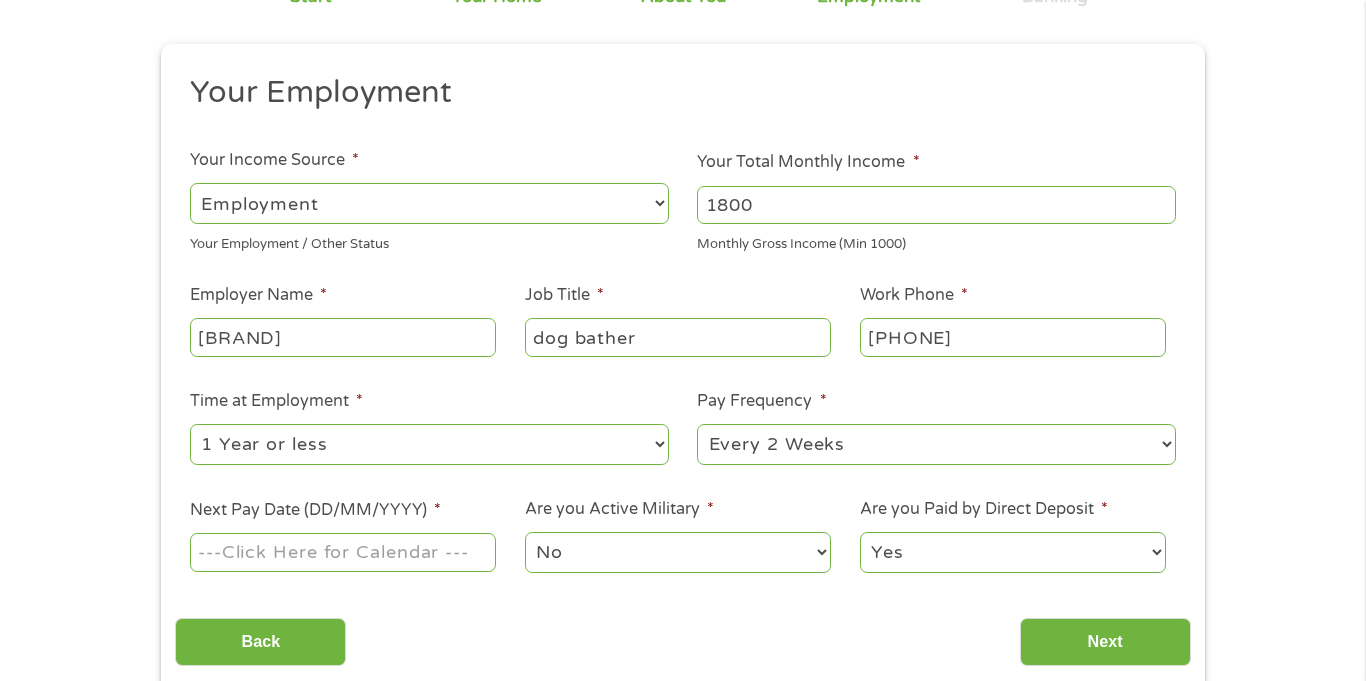 click on "--- Choose one --- Every 2 Weeks Every Week Monthly Semi-Monthly" at bounding box center [936, 444] 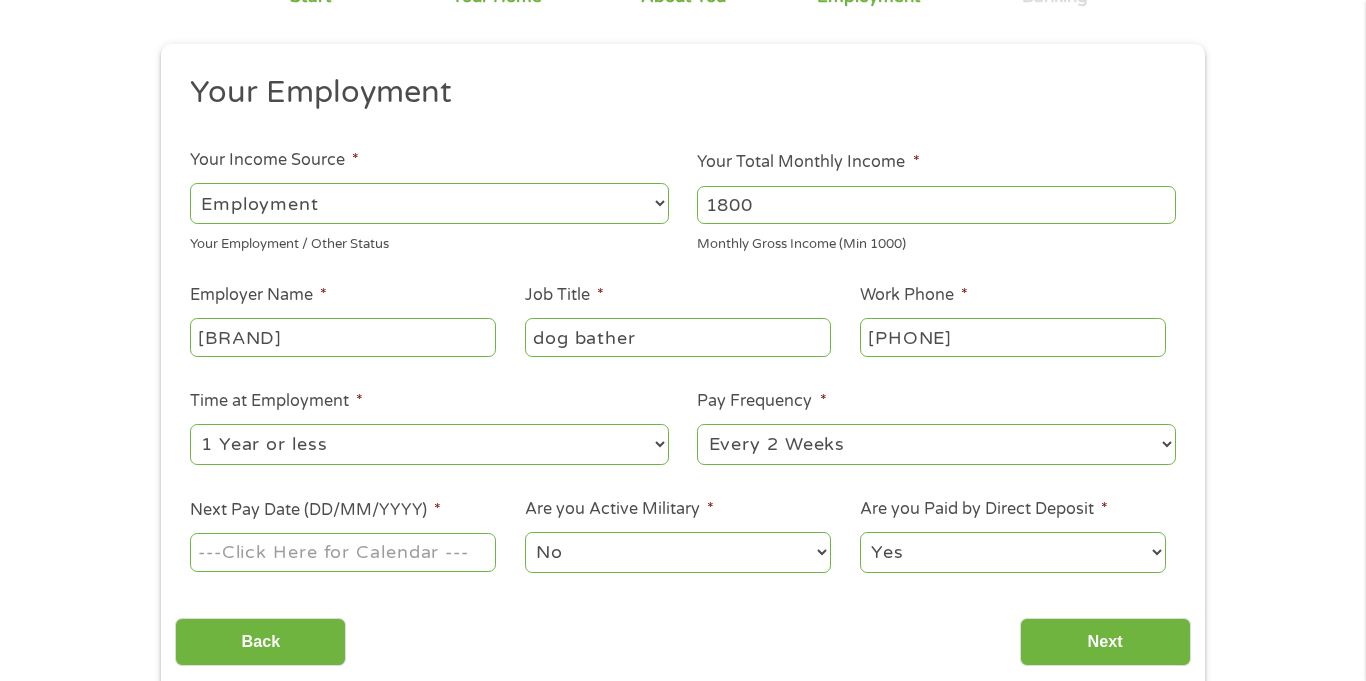 select on "weekly" 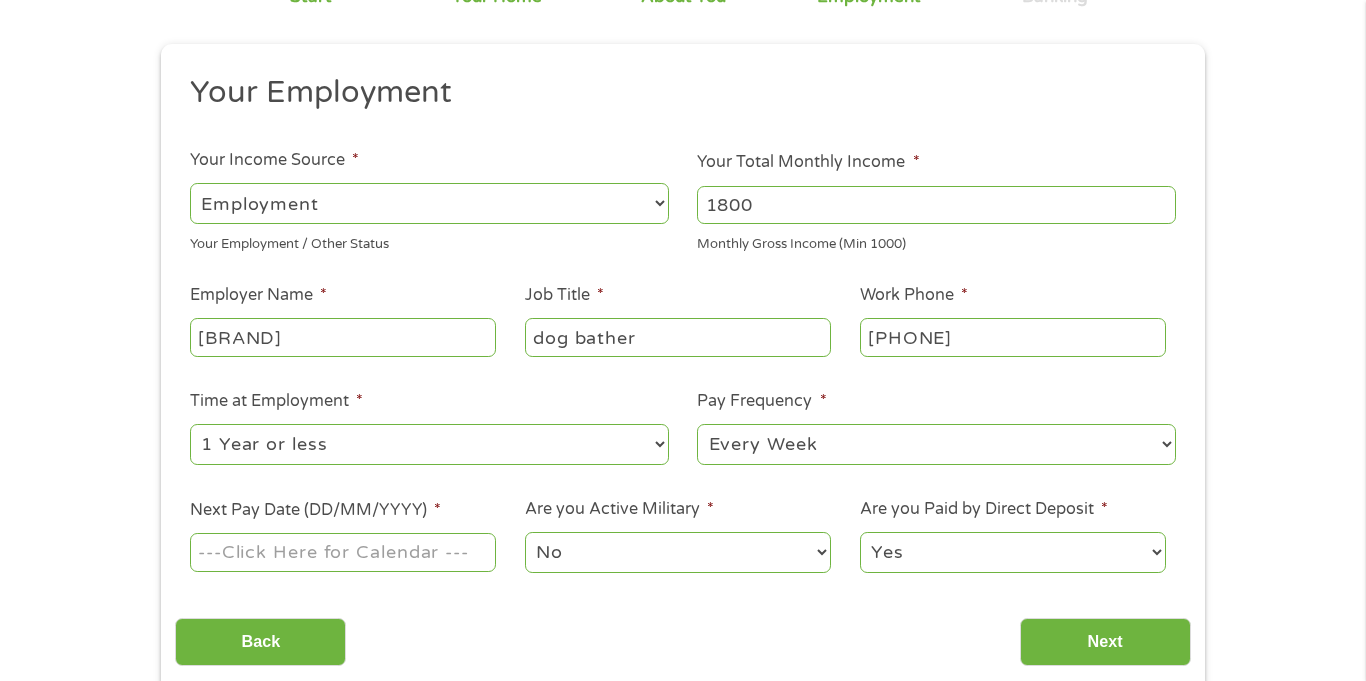 click on "--- Choose one --- Every 2 Weeks Every Week Monthly Semi-Monthly" at bounding box center [936, 444] 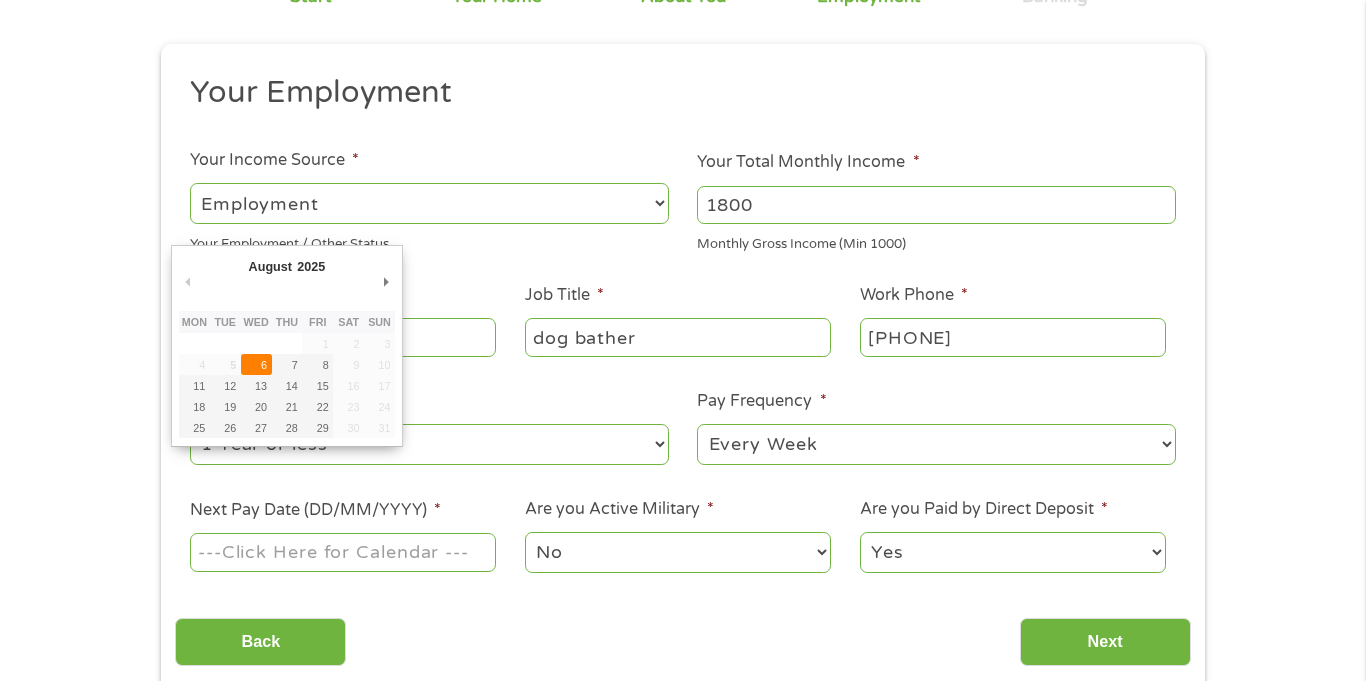type on "06/08/2025" 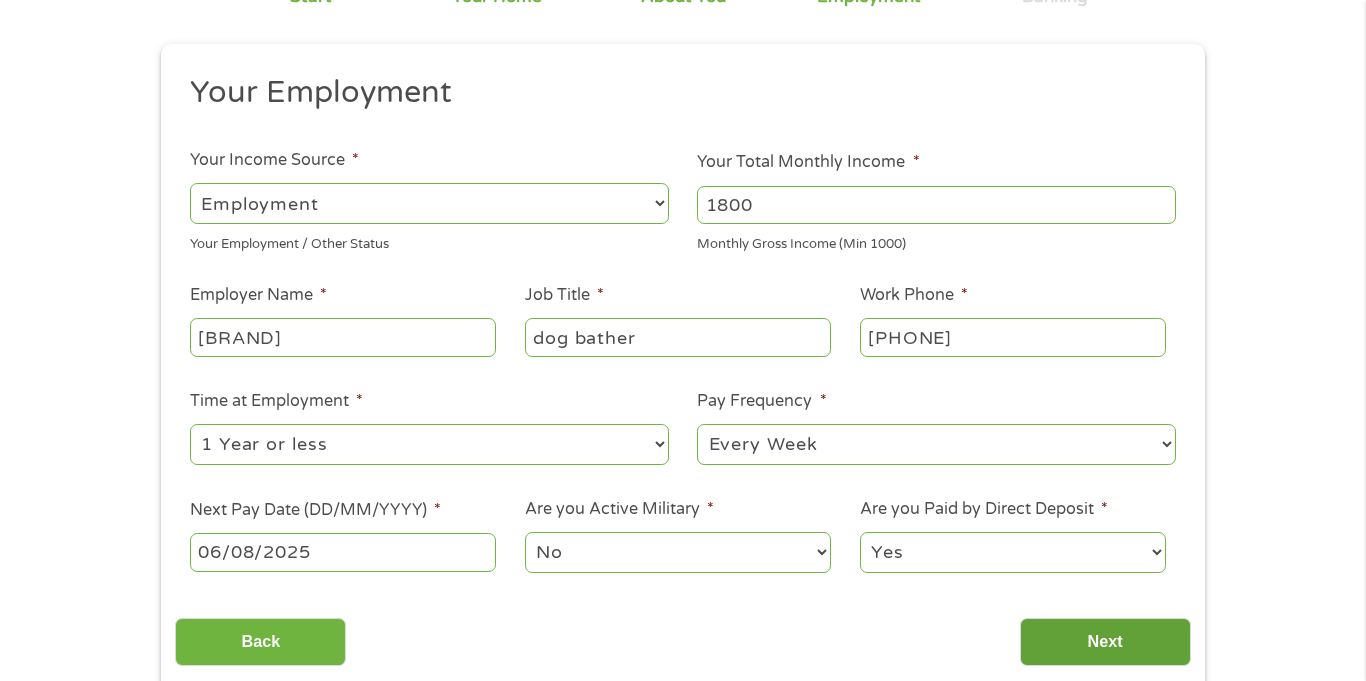 click on "Next" at bounding box center [1105, 642] 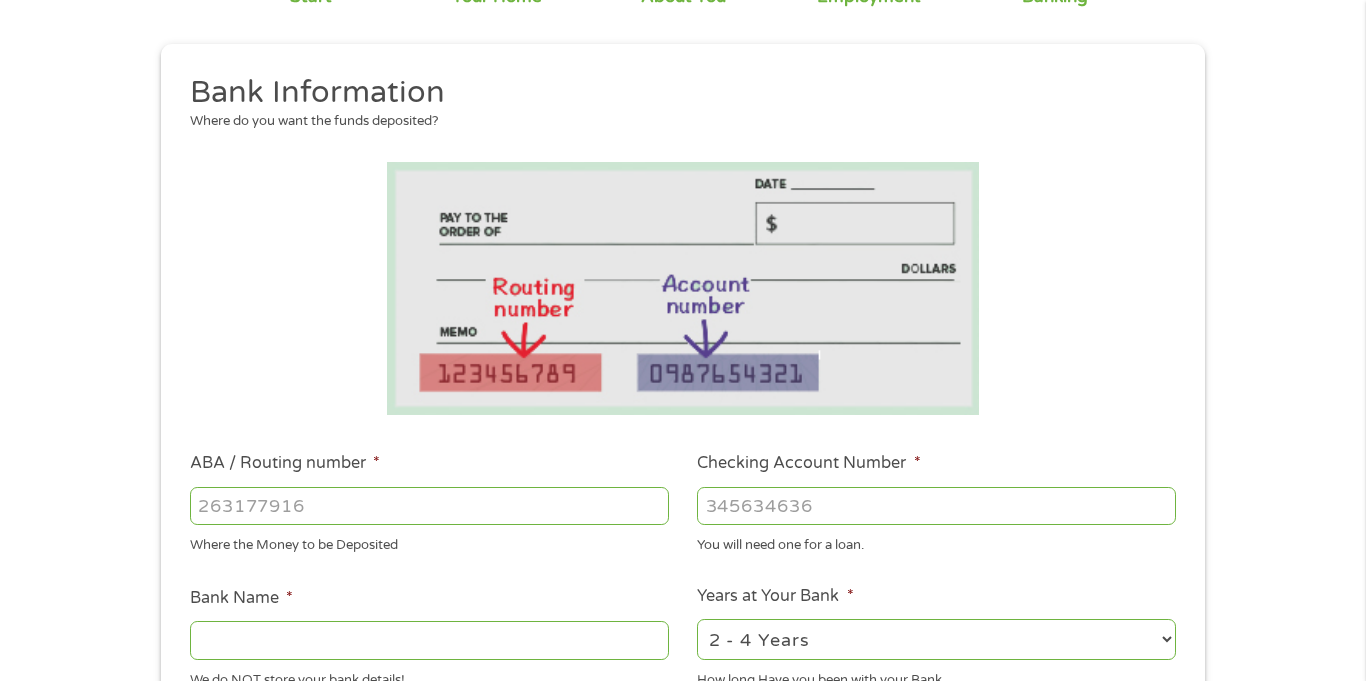 scroll, scrollTop: 0, scrollLeft: 0, axis: both 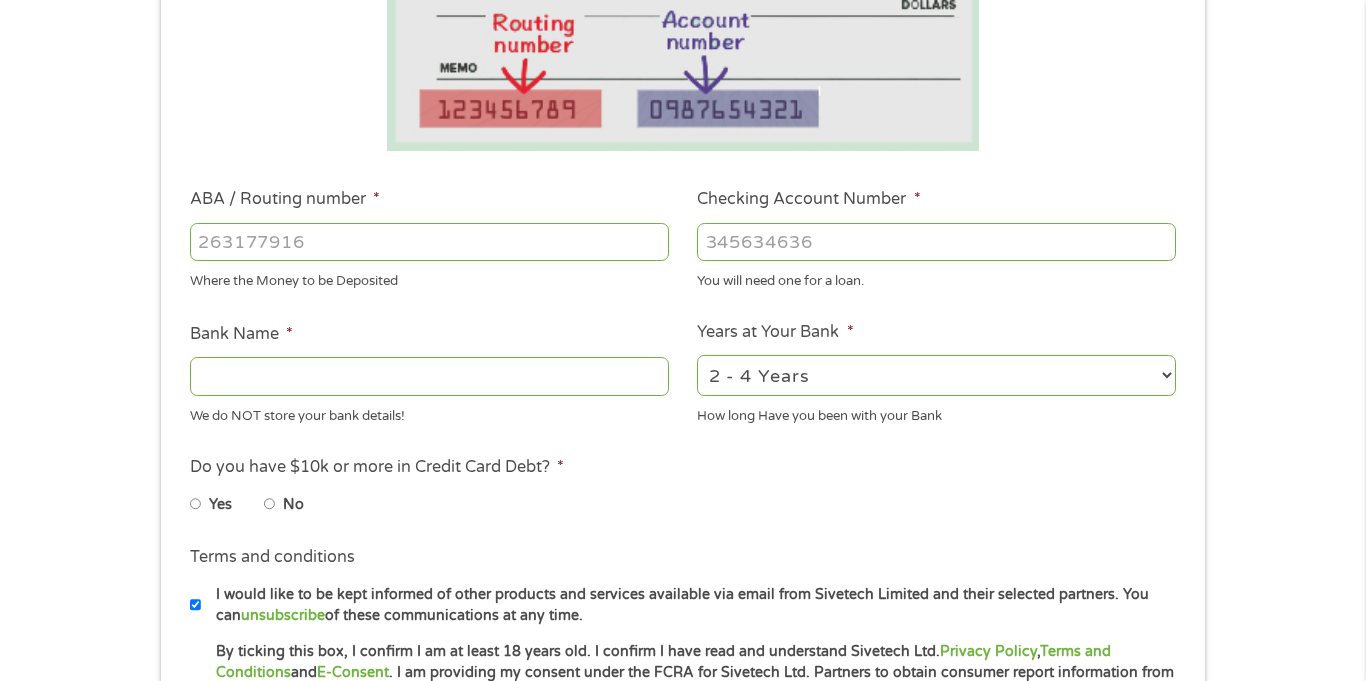 click on "Yes" at bounding box center [196, 504] 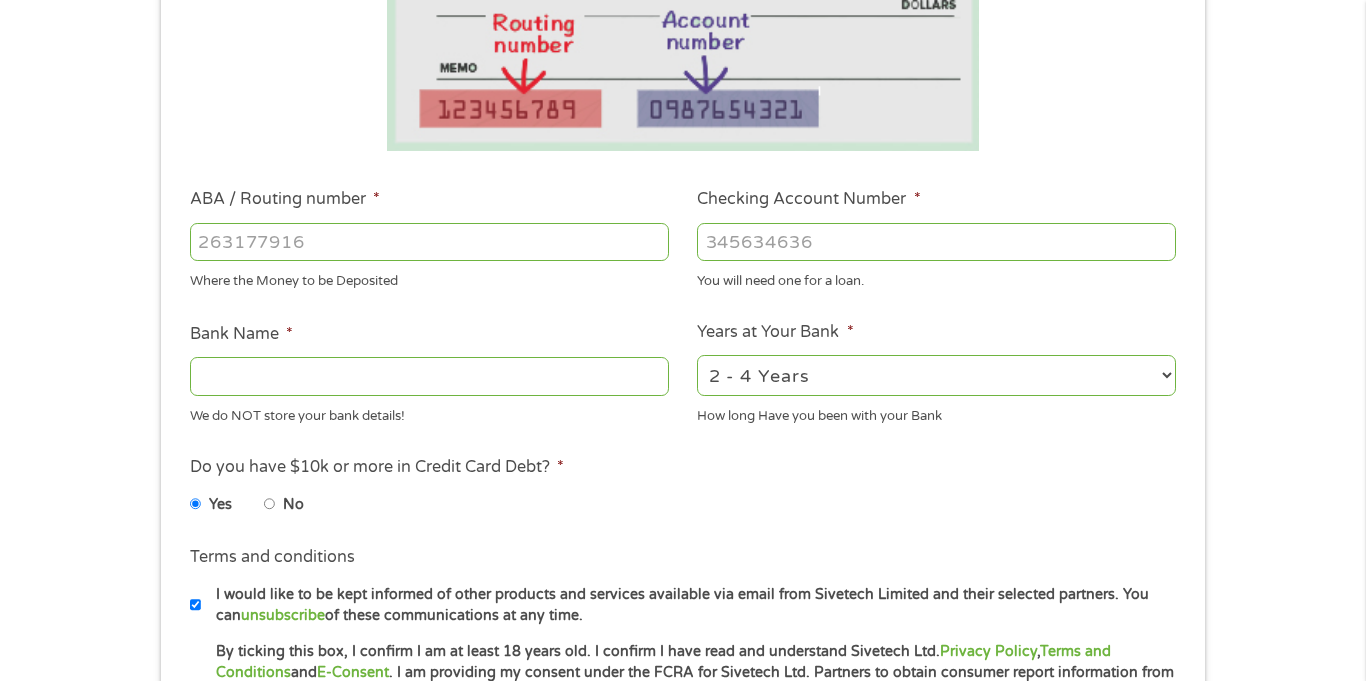 click on "ABA / Routing number *" at bounding box center [429, 242] 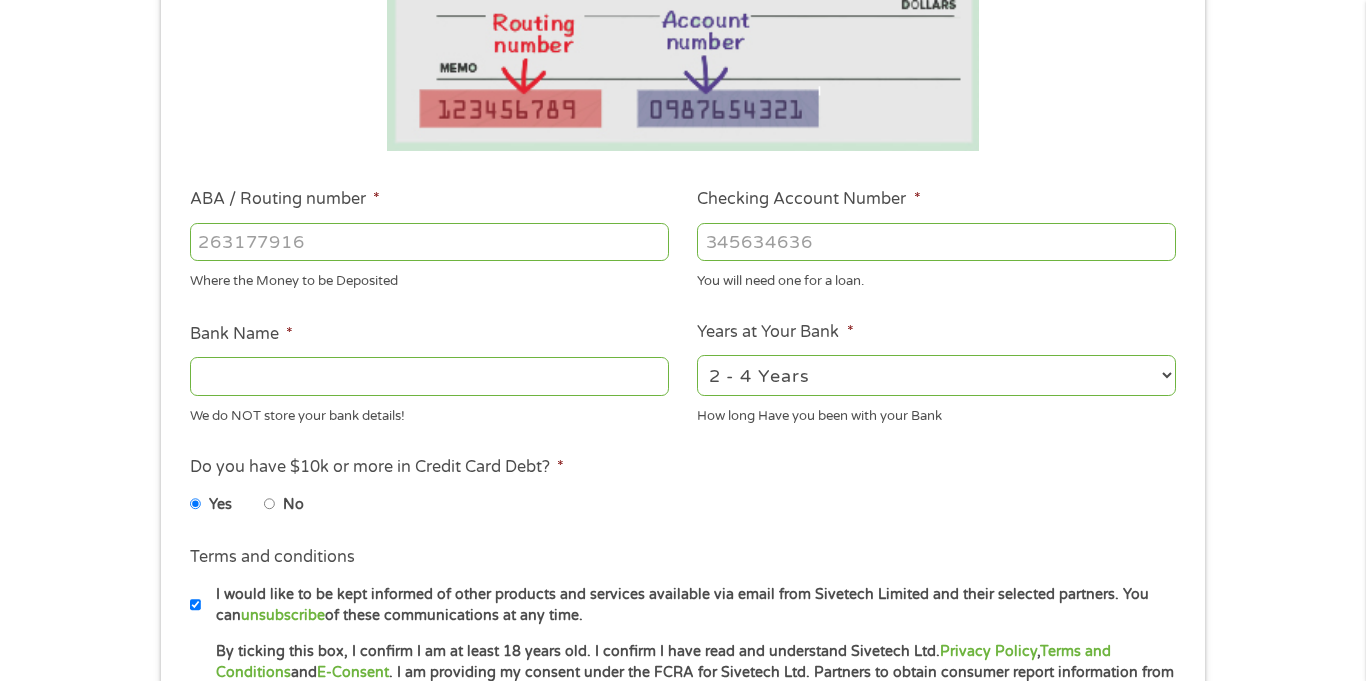 type on "[NUMBER]" 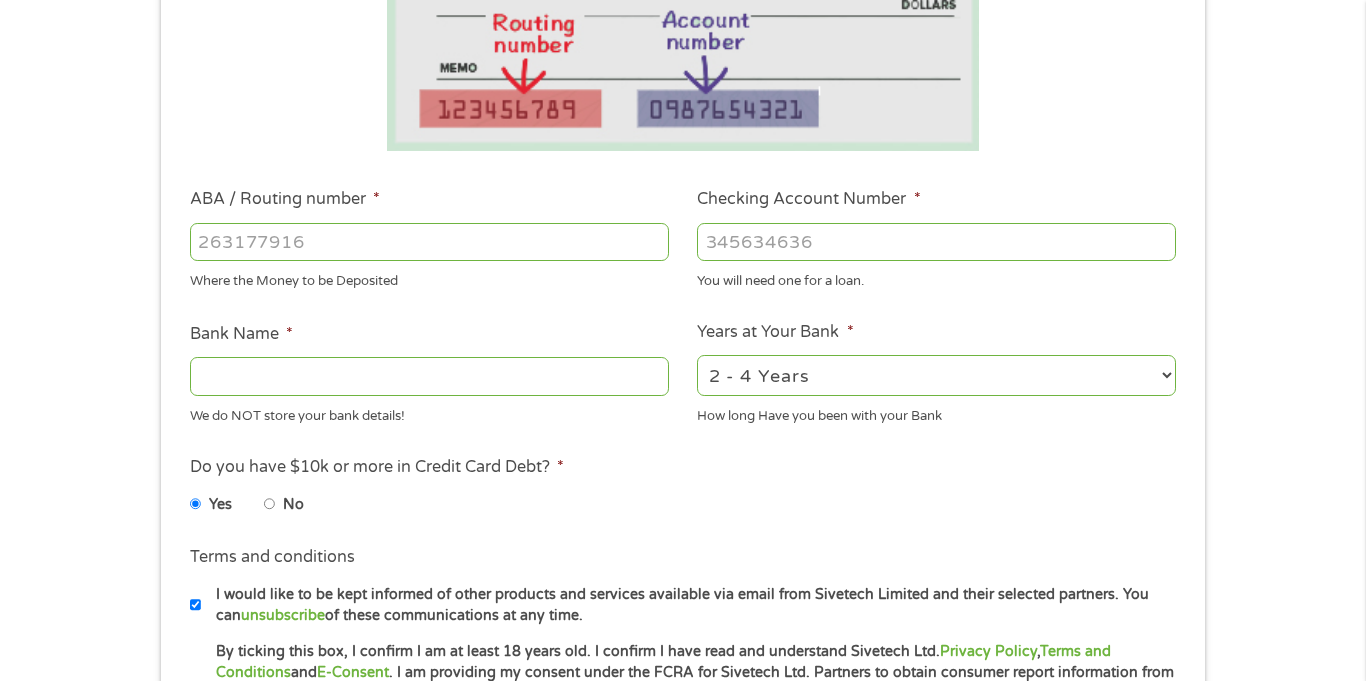 type on "[BANK]" 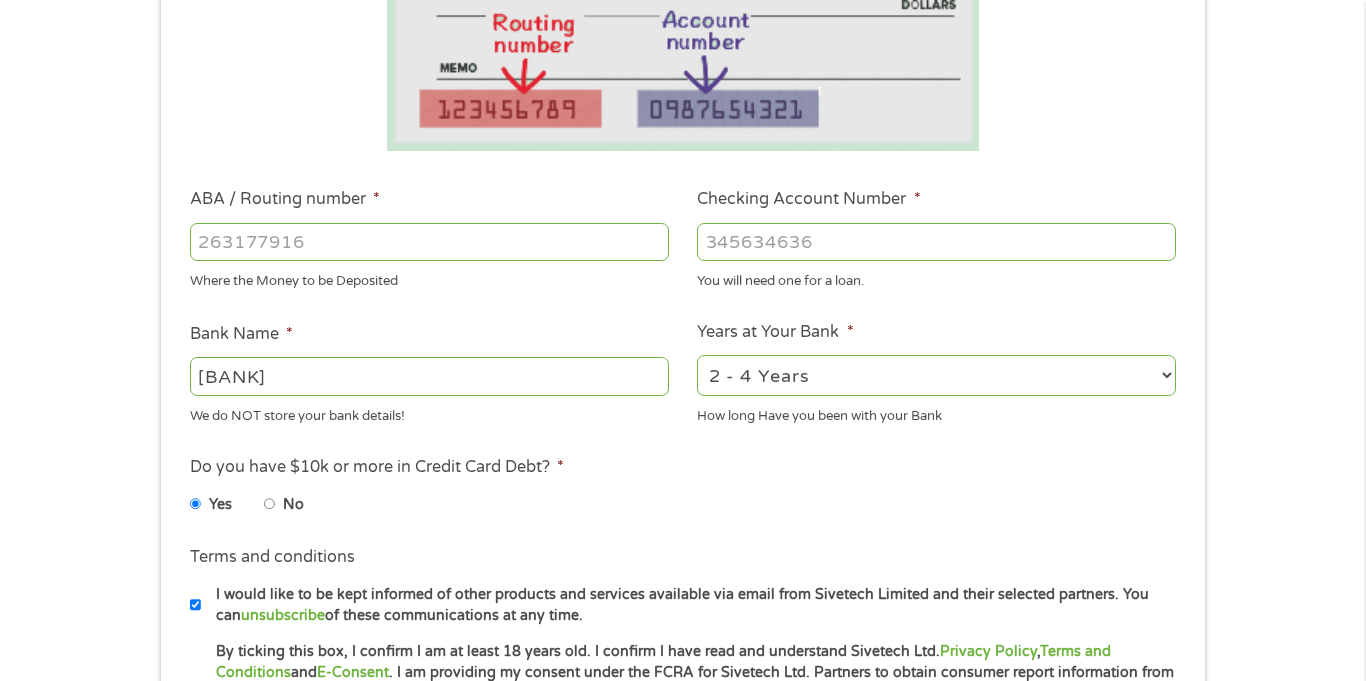 type on "[NUMBER]" 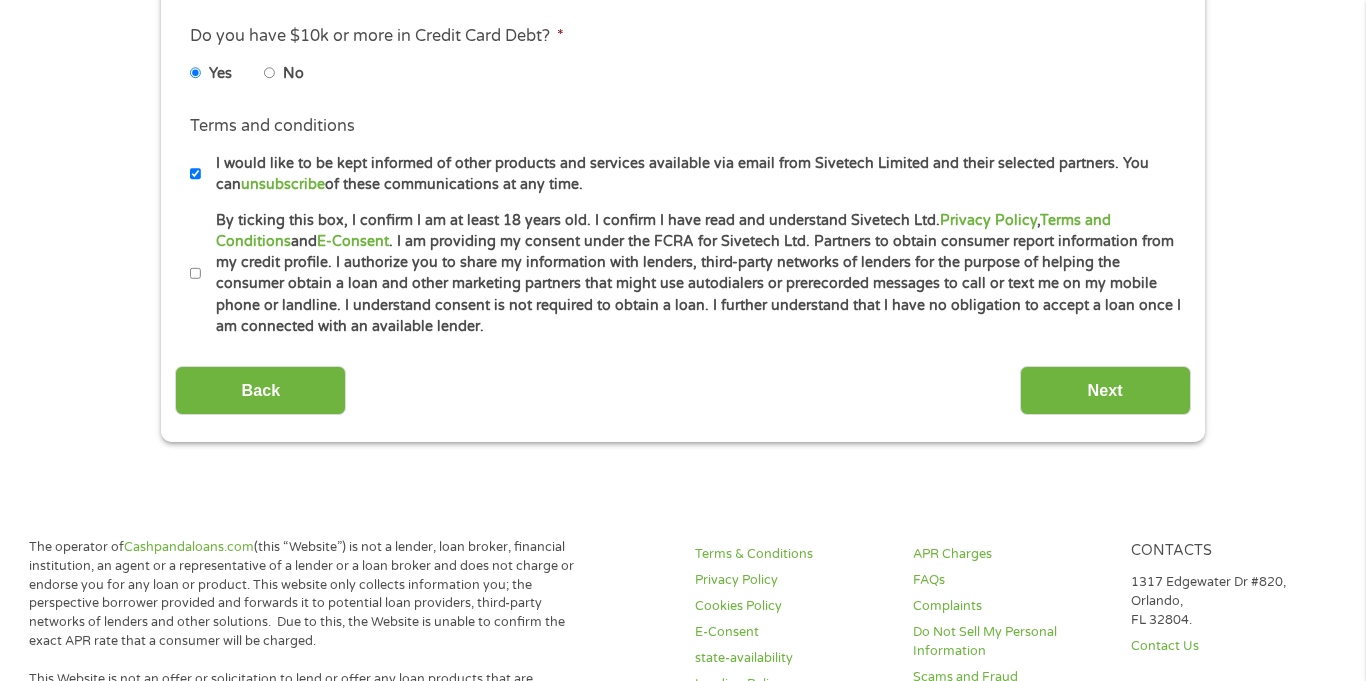 scroll, scrollTop: 889, scrollLeft: 0, axis: vertical 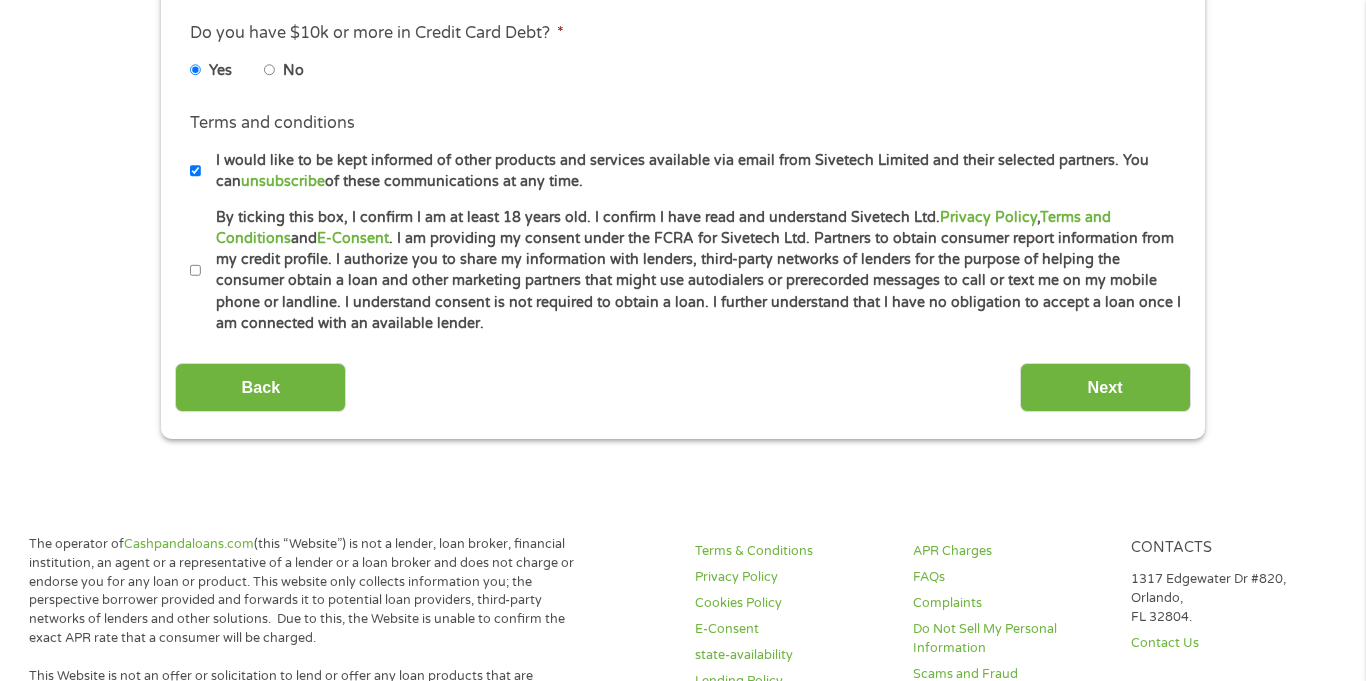 type on "[NUMBER]" 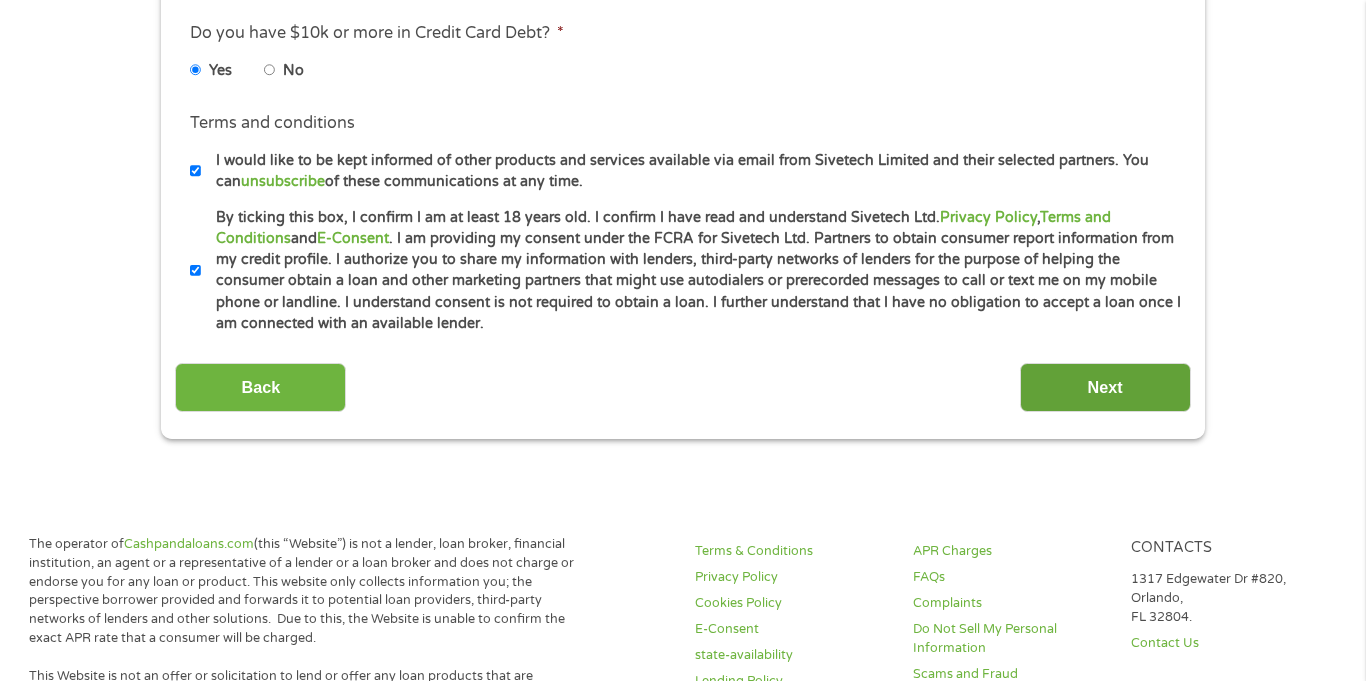 click on "Next" at bounding box center [1105, 387] 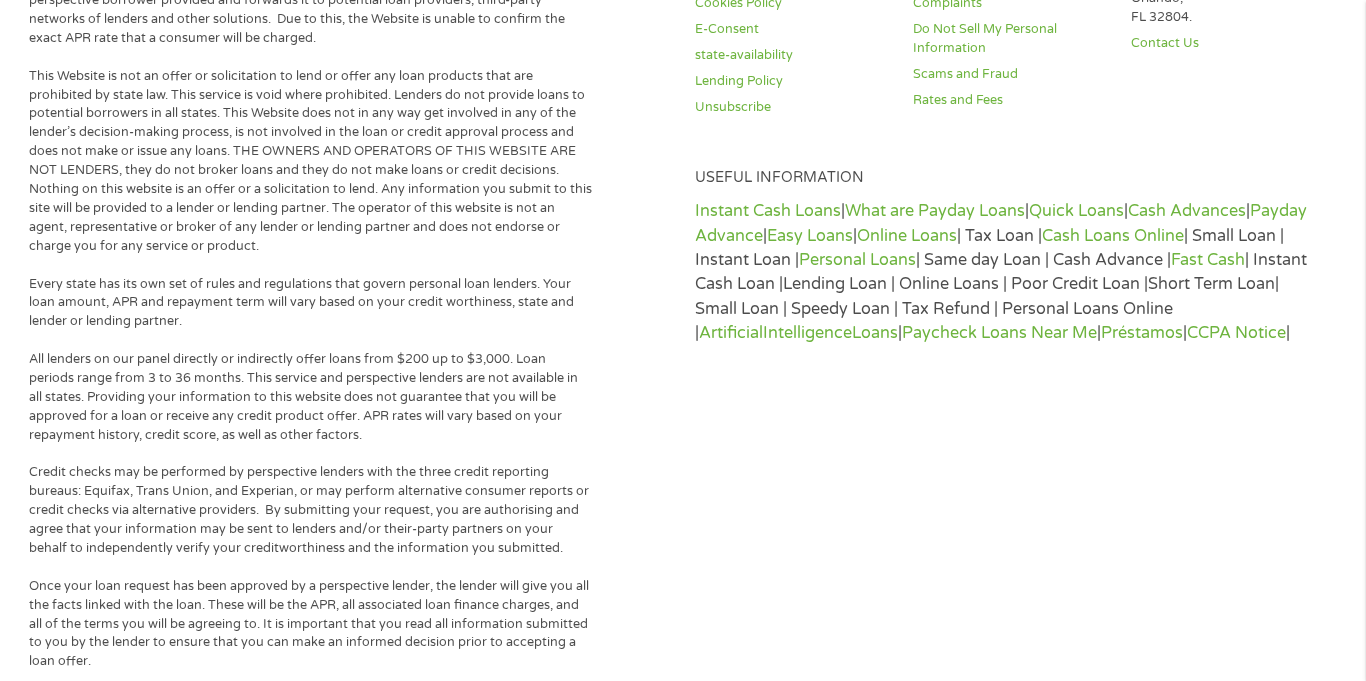 scroll, scrollTop: 8, scrollLeft: 8, axis: both 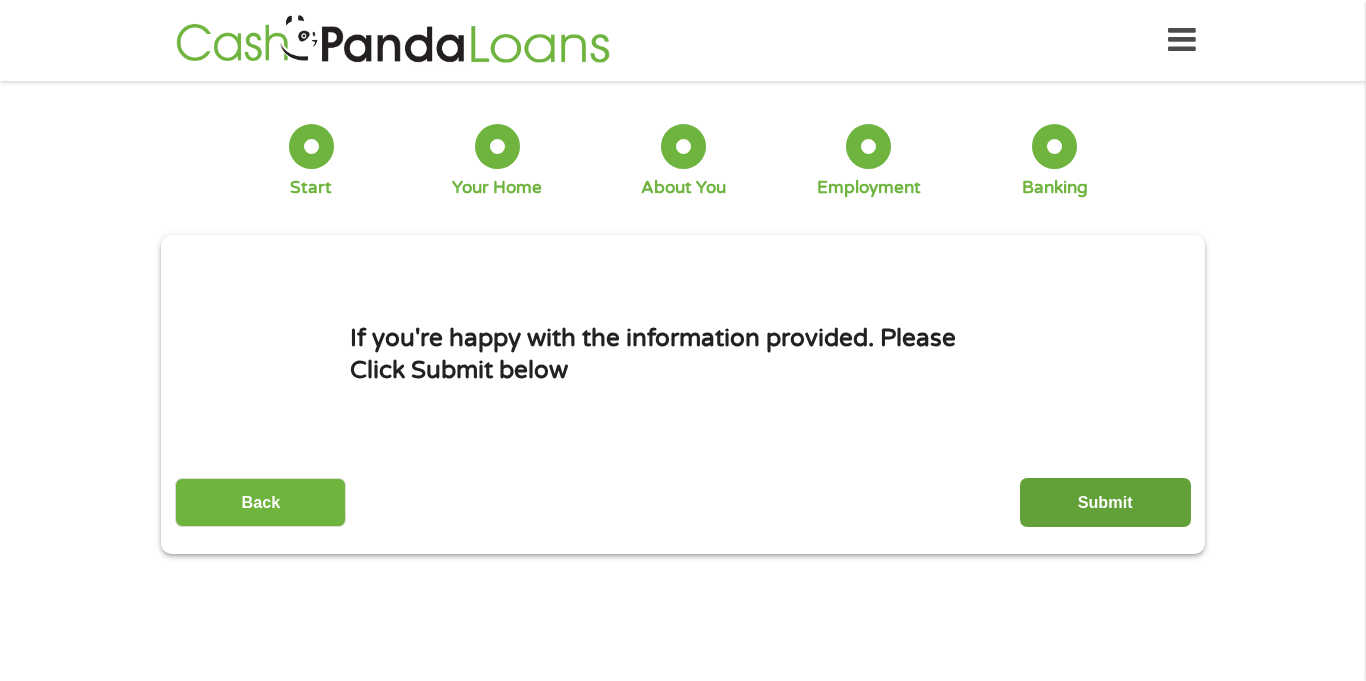 click on "Submit" at bounding box center (1105, 502) 